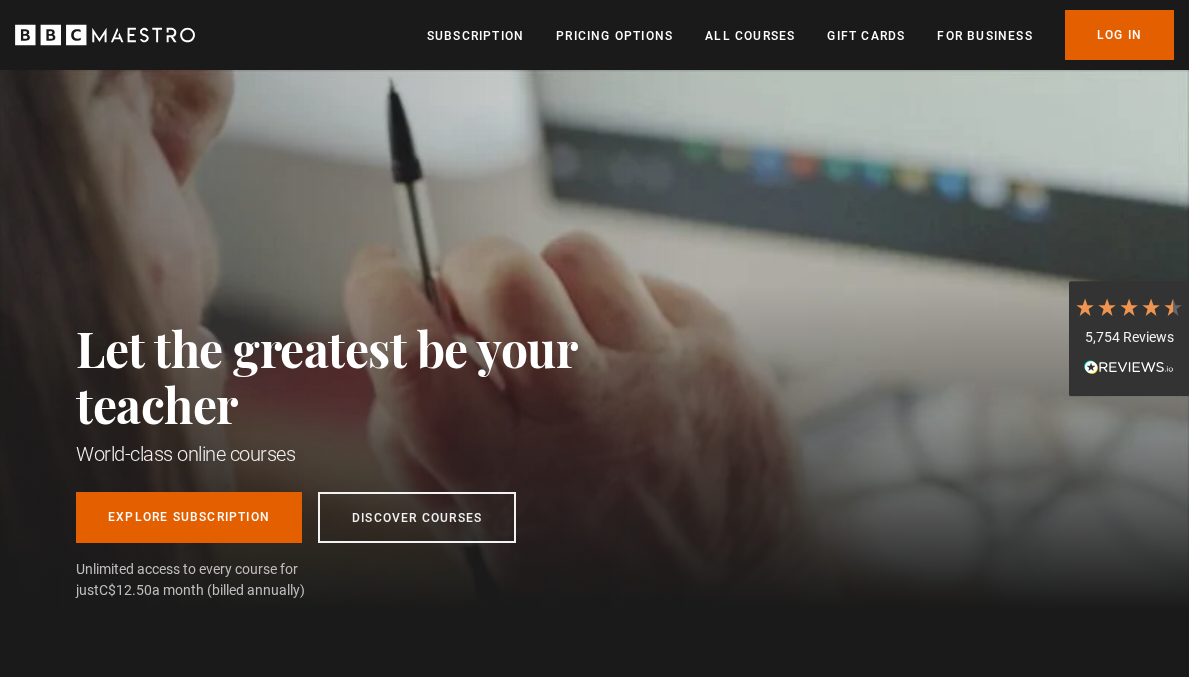 scroll, scrollTop: 0, scrollLeft: 0, axis: both 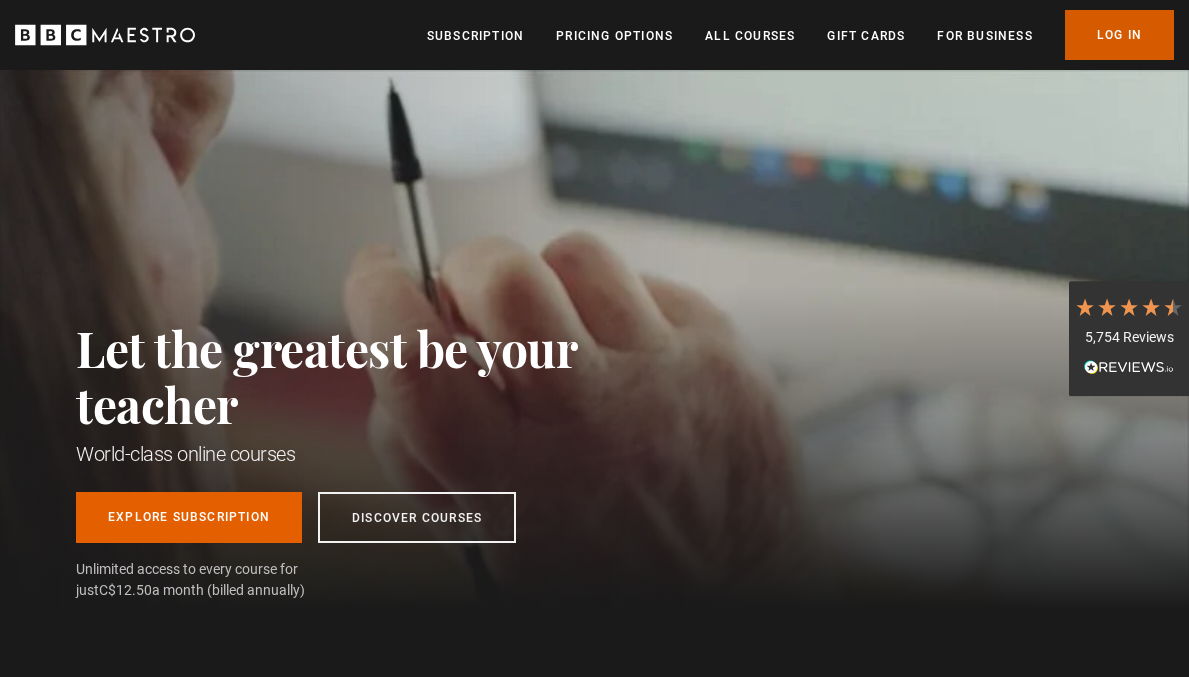 click on "Log In" at bounding box center (1119, 35) 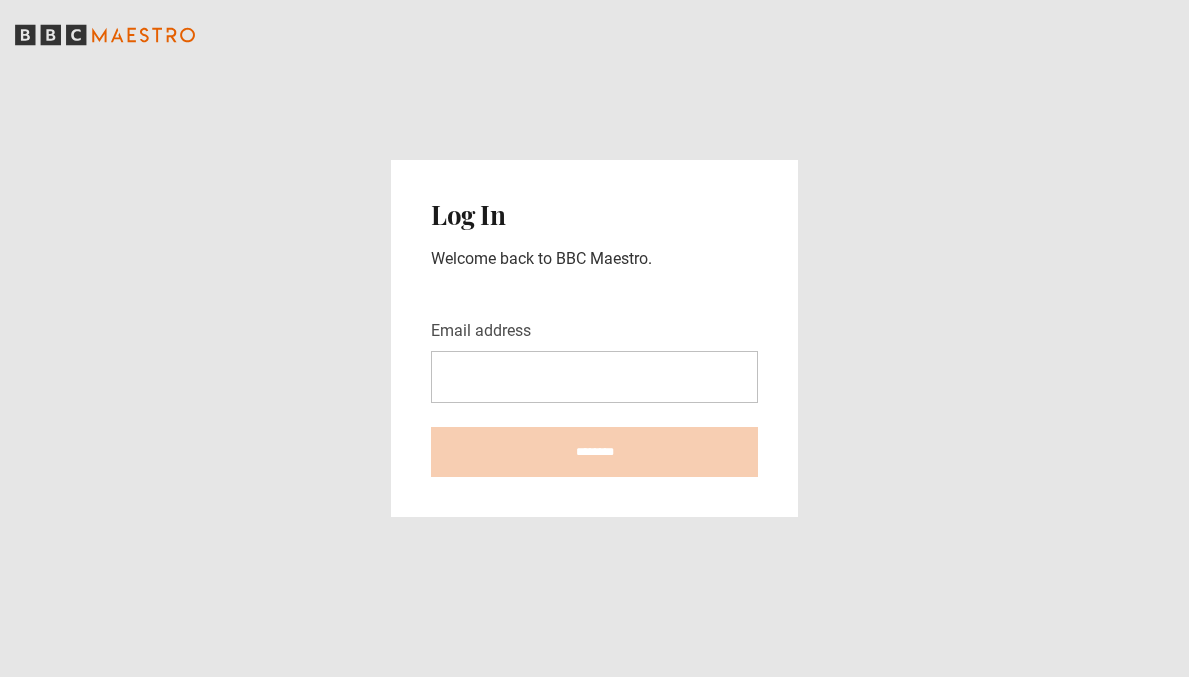 scroll, scrollTop: 0, scrollLeft: 0, axis: both 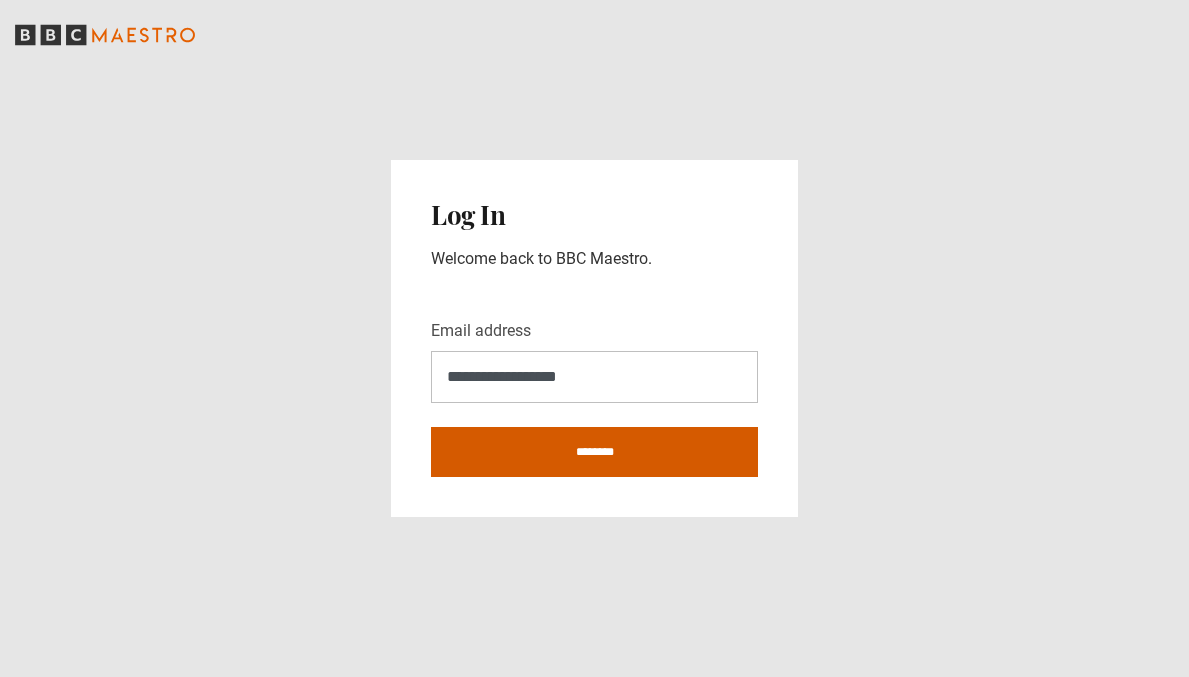 type on "**********" 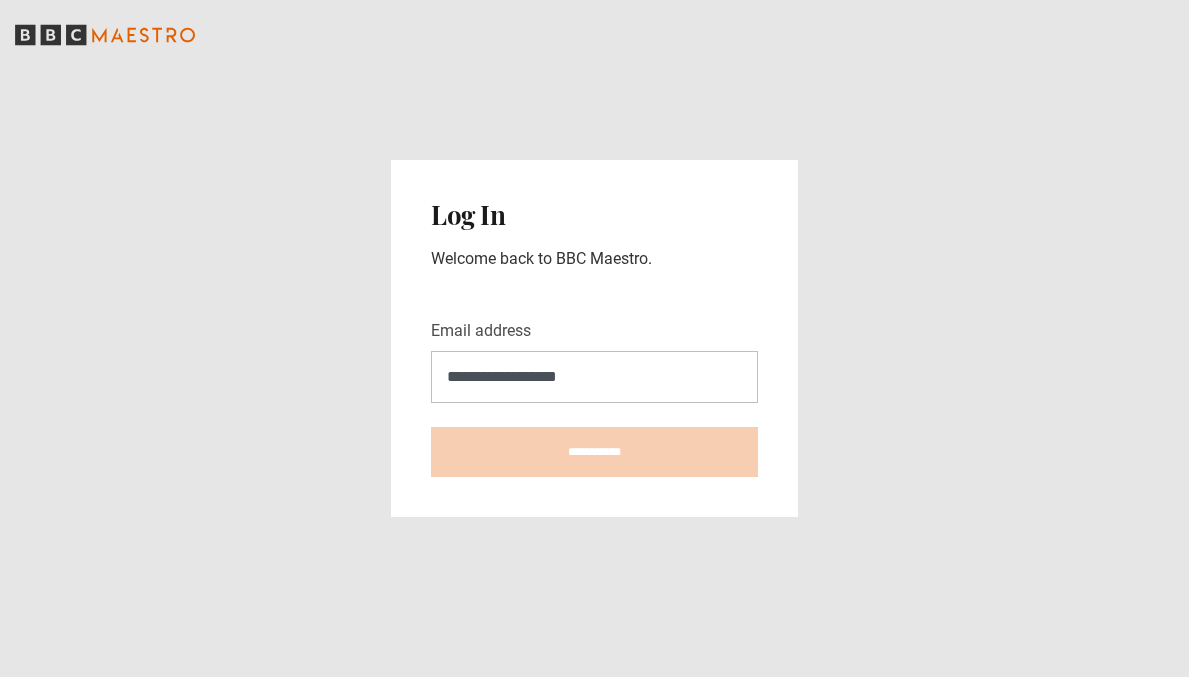 type on "**********" 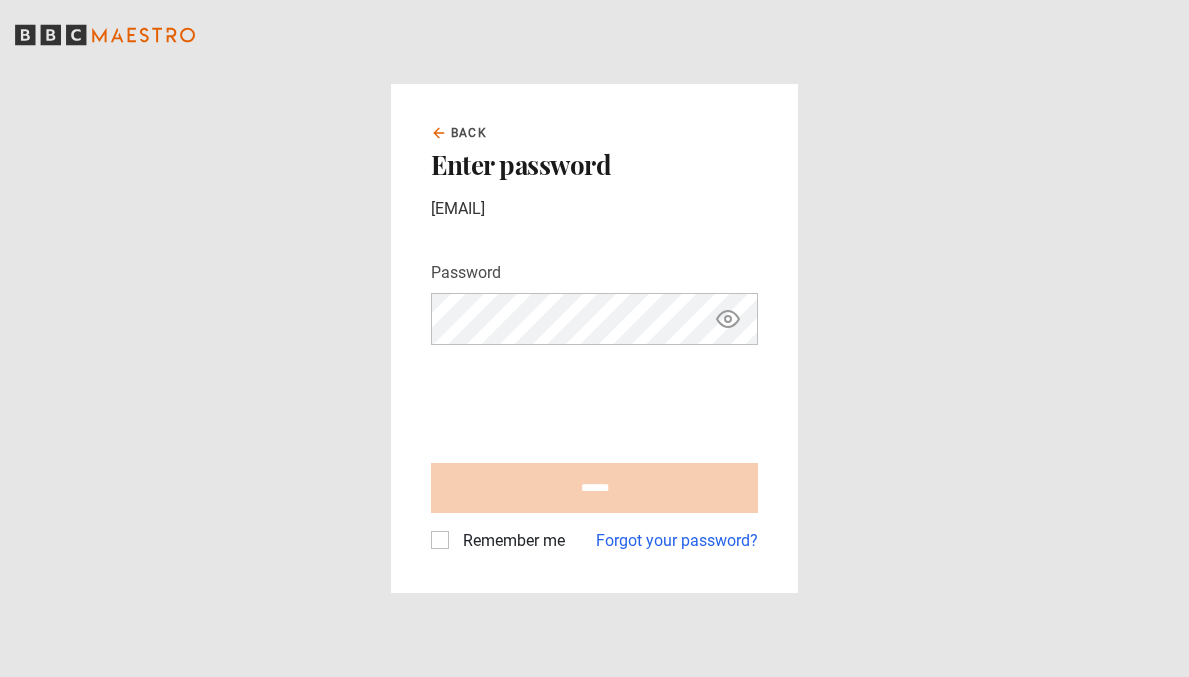 scroll, scrollTop: 0, scrollLeft: 0, axis: both 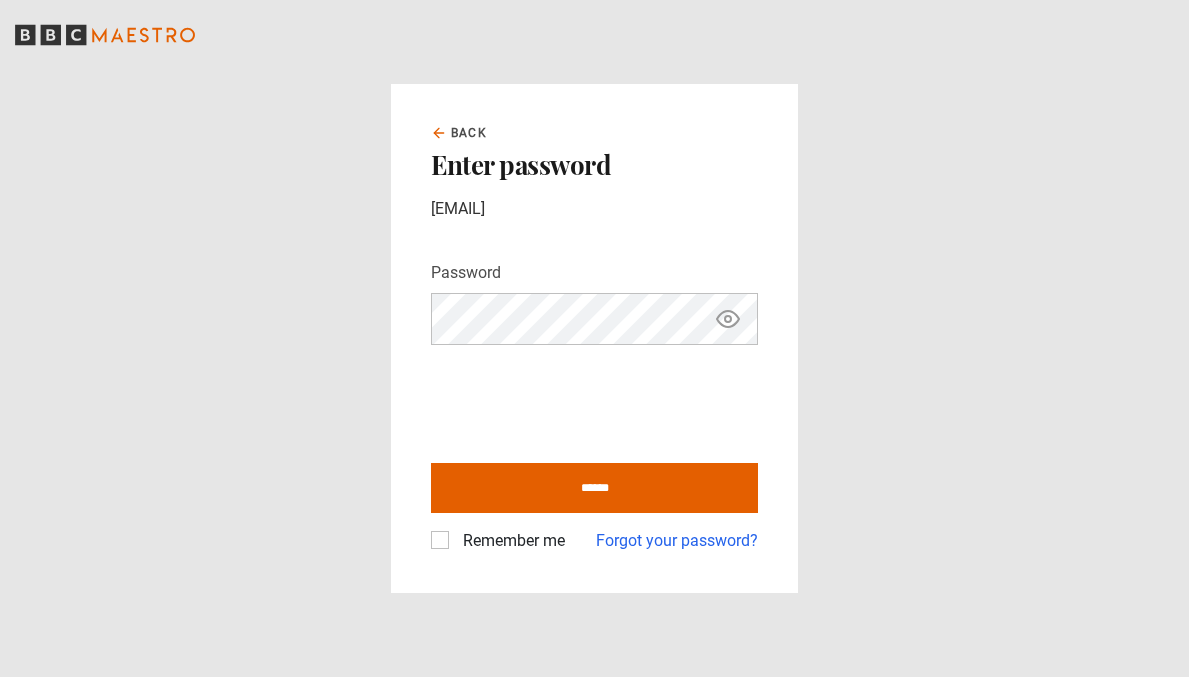 click on "******" at bounding box center (594, 488) 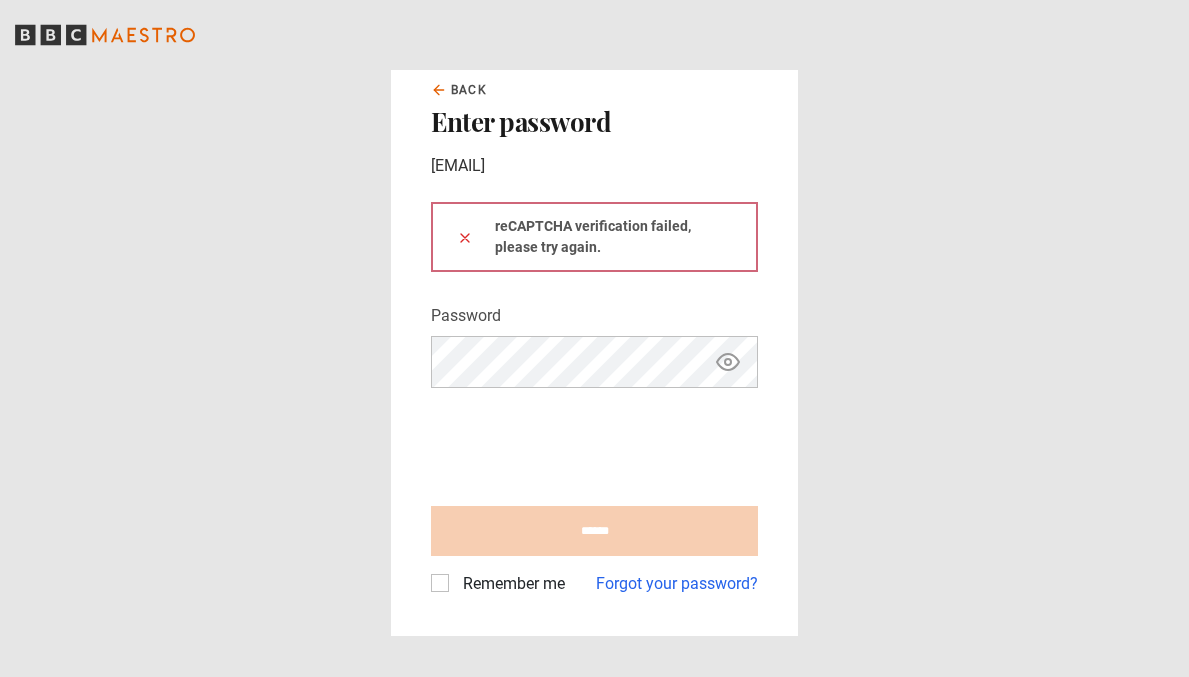 scroll, scrollTop: 0, scrollLeft: 0, axis: both 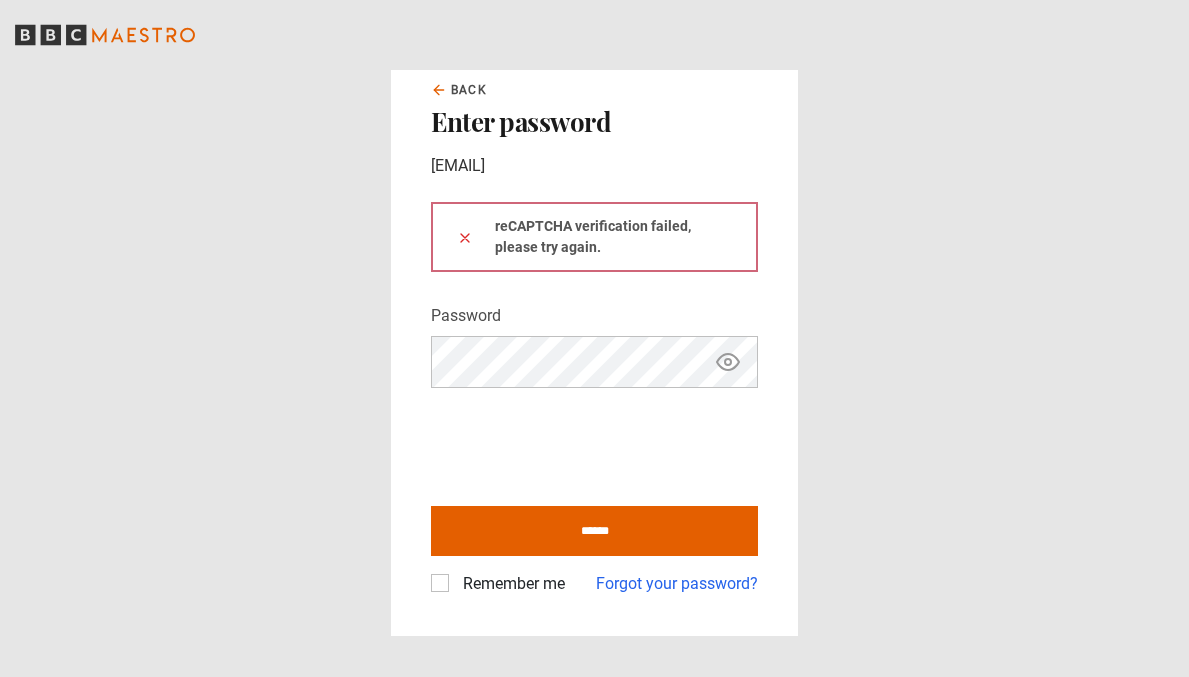click 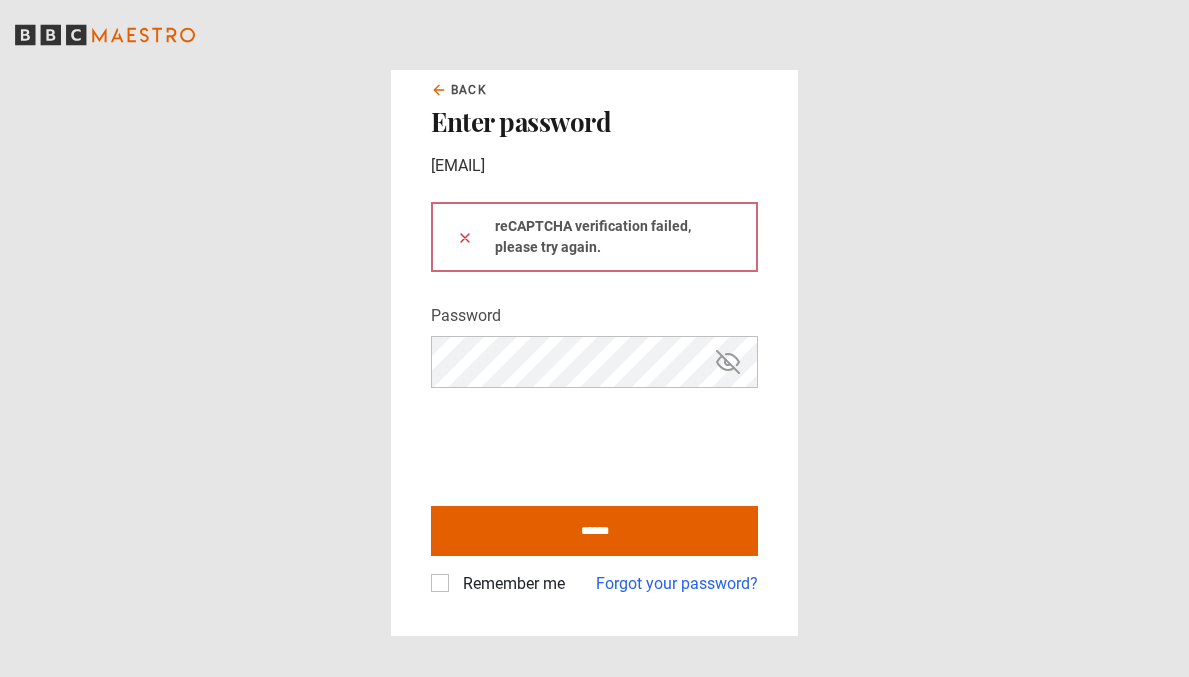 type 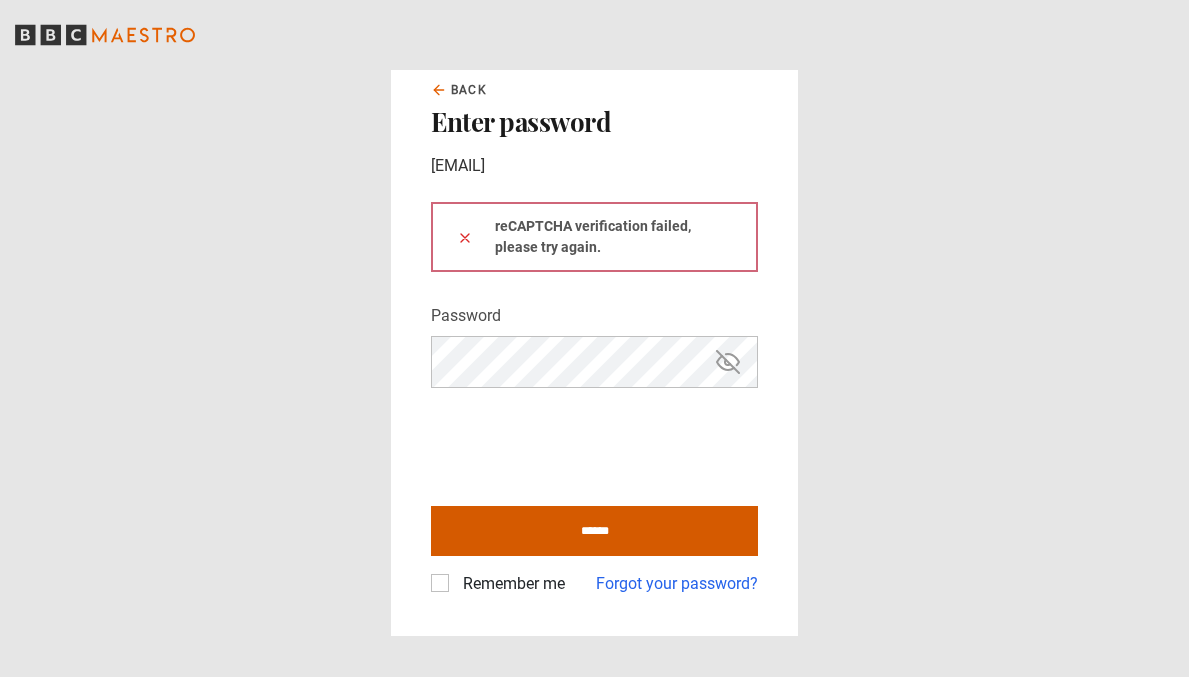 click on "******" at bounding box center (594, 531) 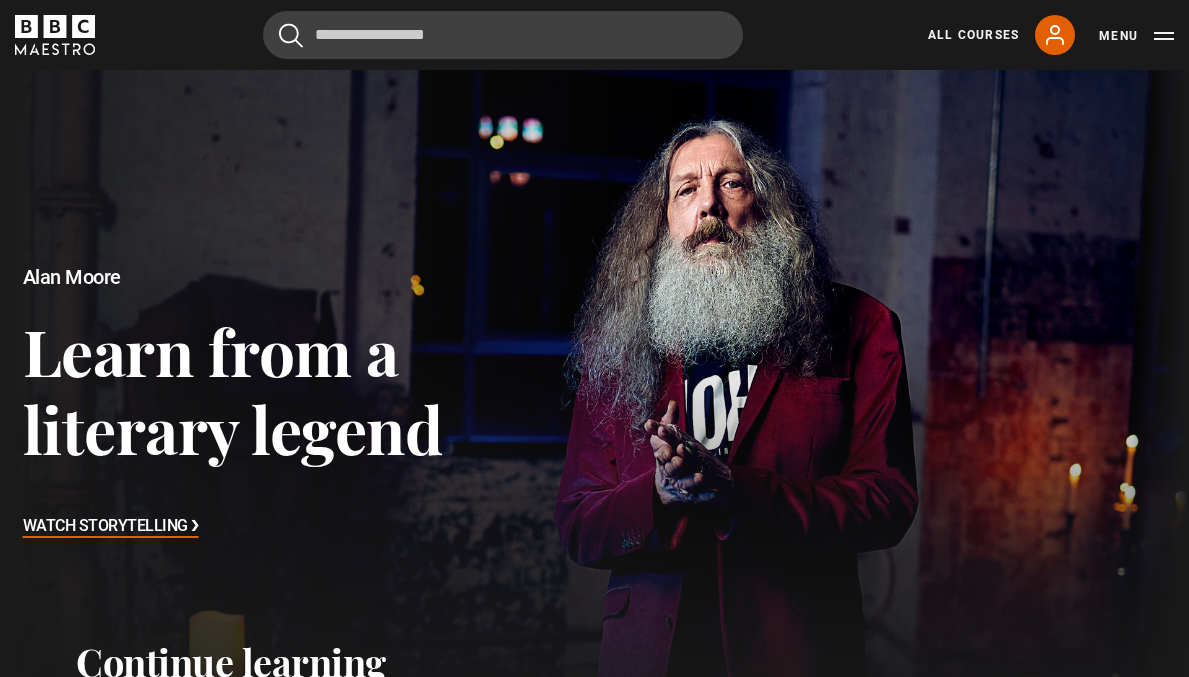 scroll, scrollTop: 0, scrollLeft: 0, axis: both 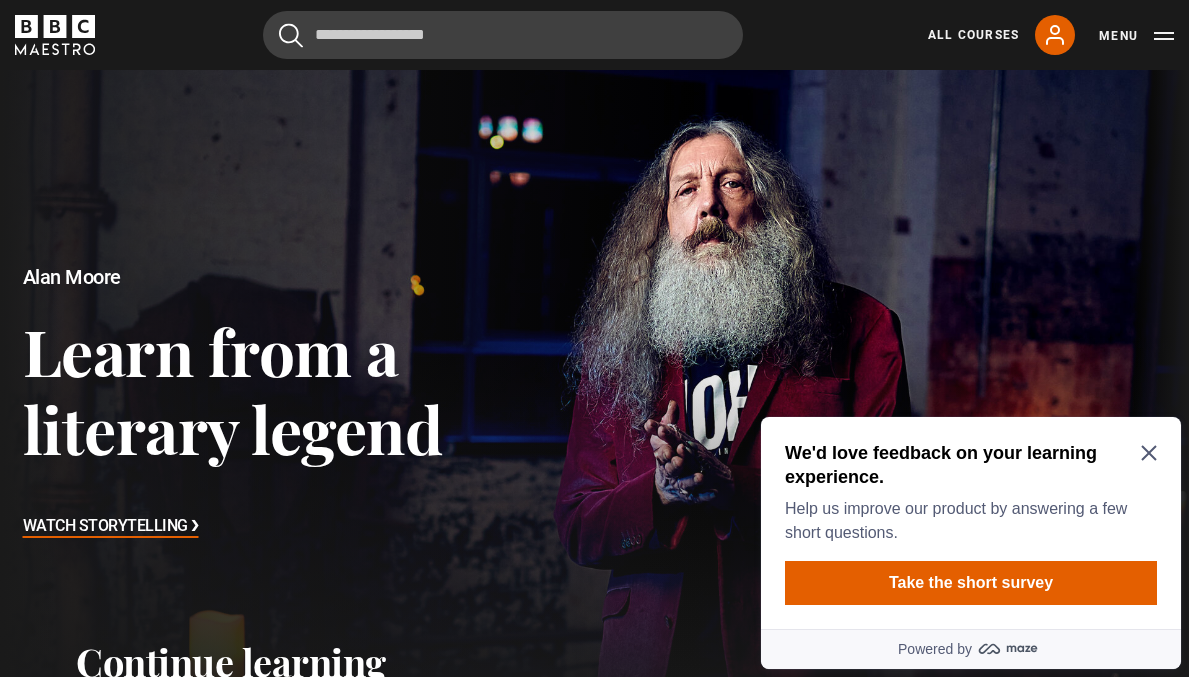 click 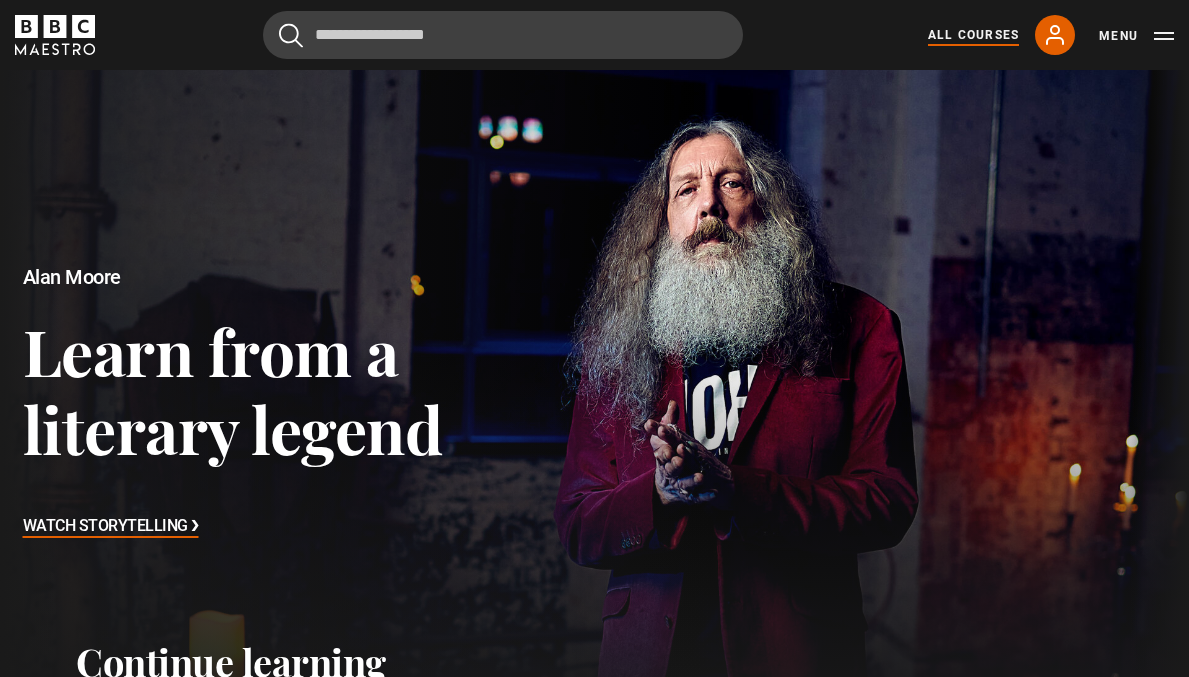 click on "All Courses" at bounding box center (973, 35) 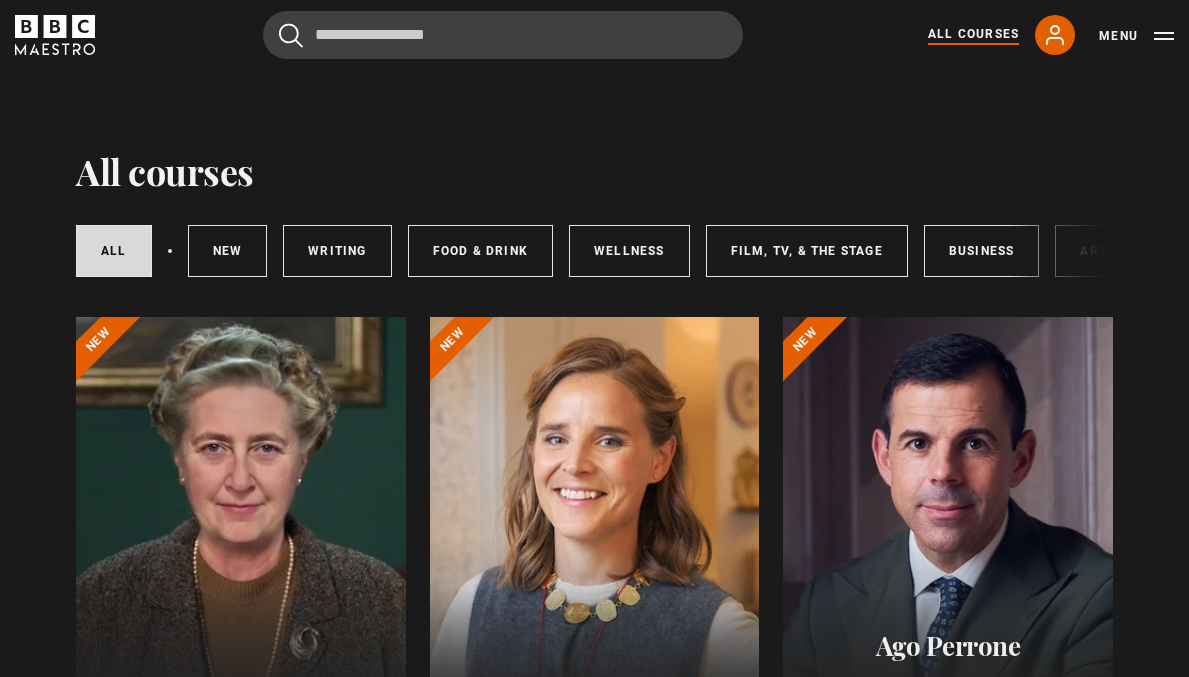 scroll, scrollTop: 0, scrollLeft: 0, axis: both 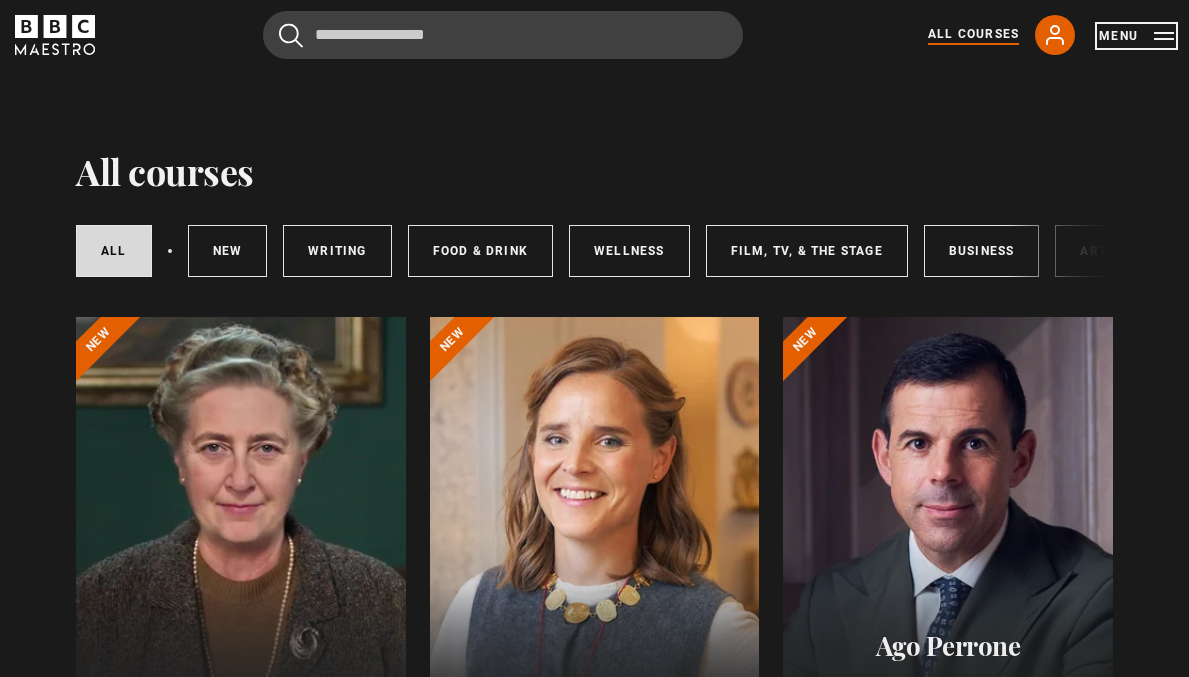 click on "Menu" at bounding box center (1136, 36) 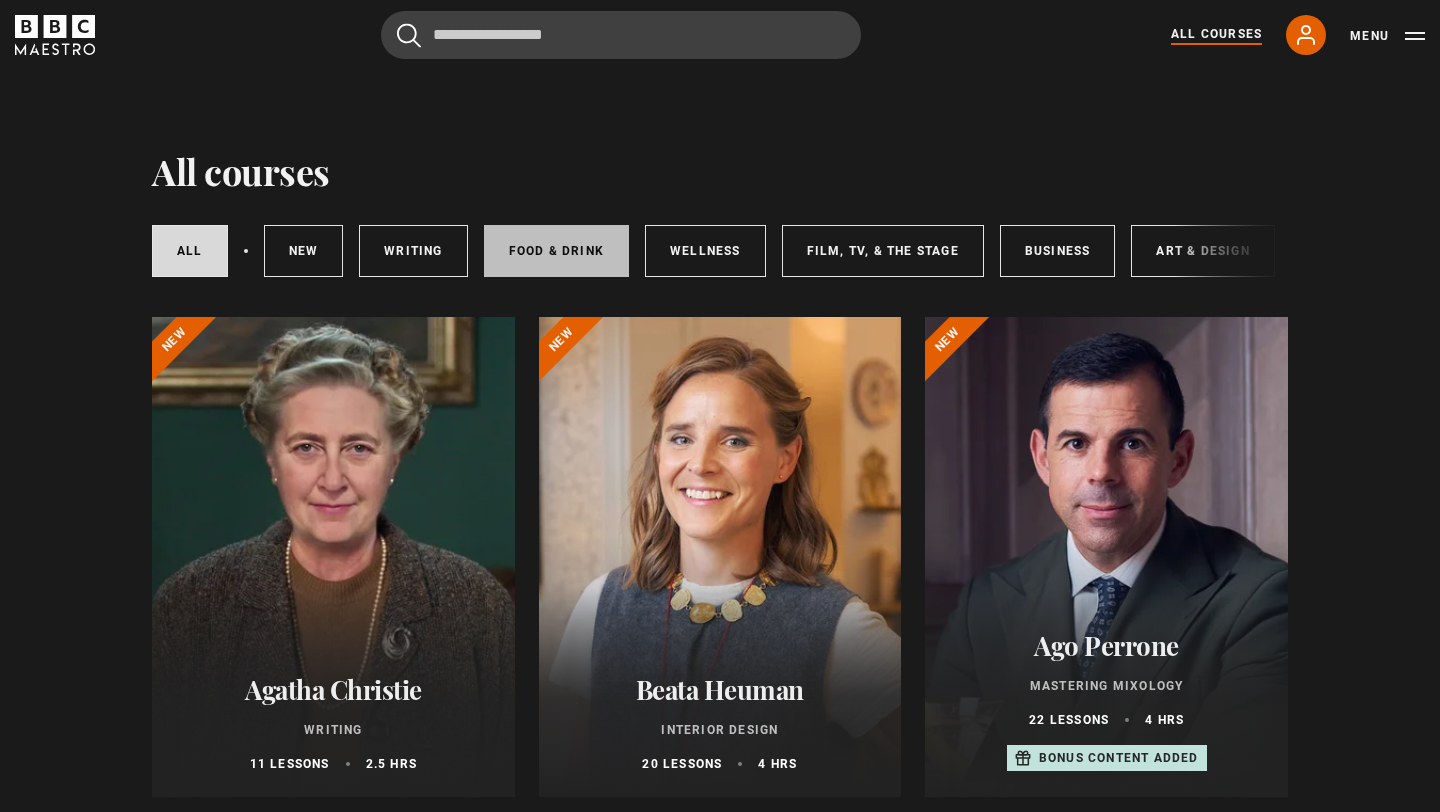click on "Food & Drink" at bounding box center (556, 251) 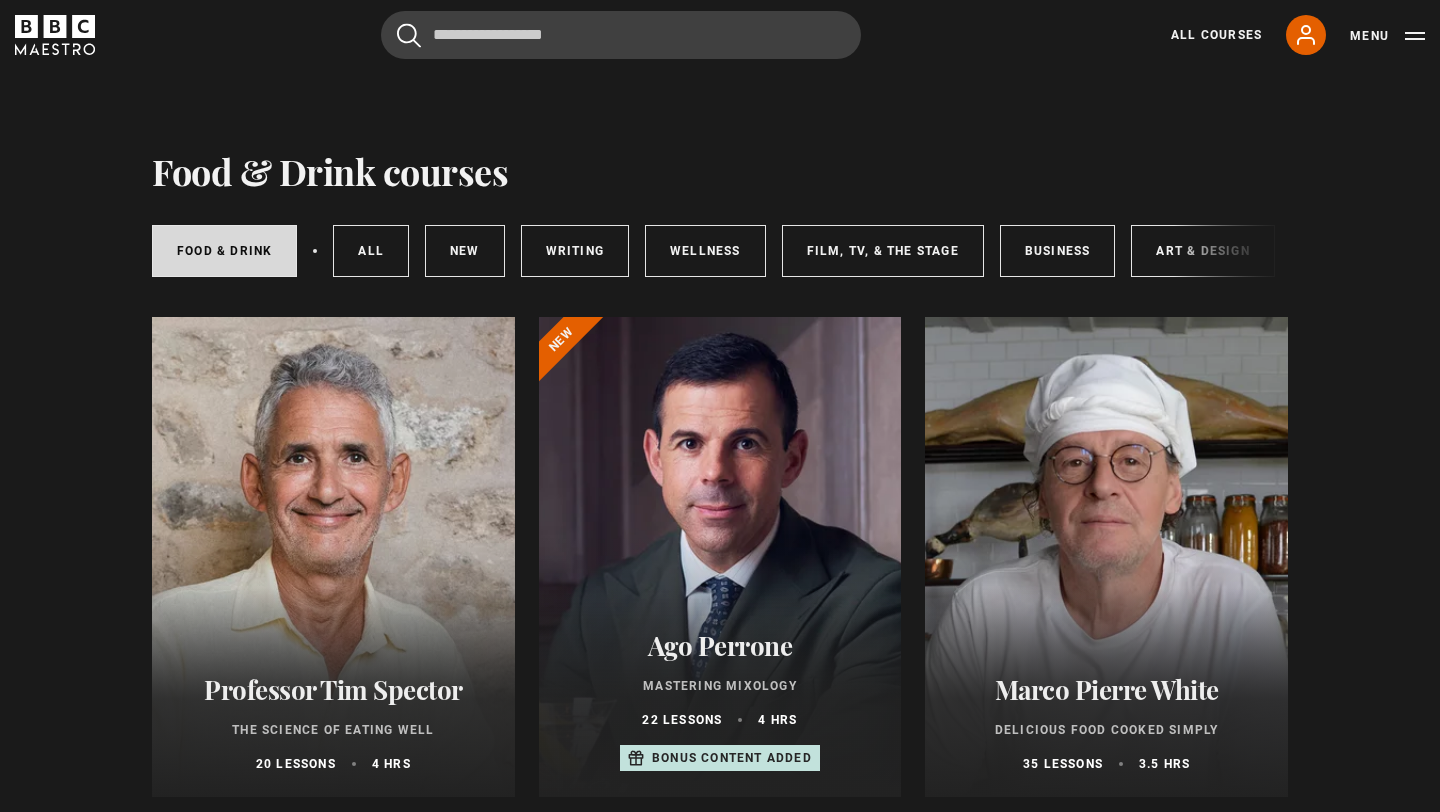 scroll, scrollTop: 0, scrollLeft: 0, axis: both 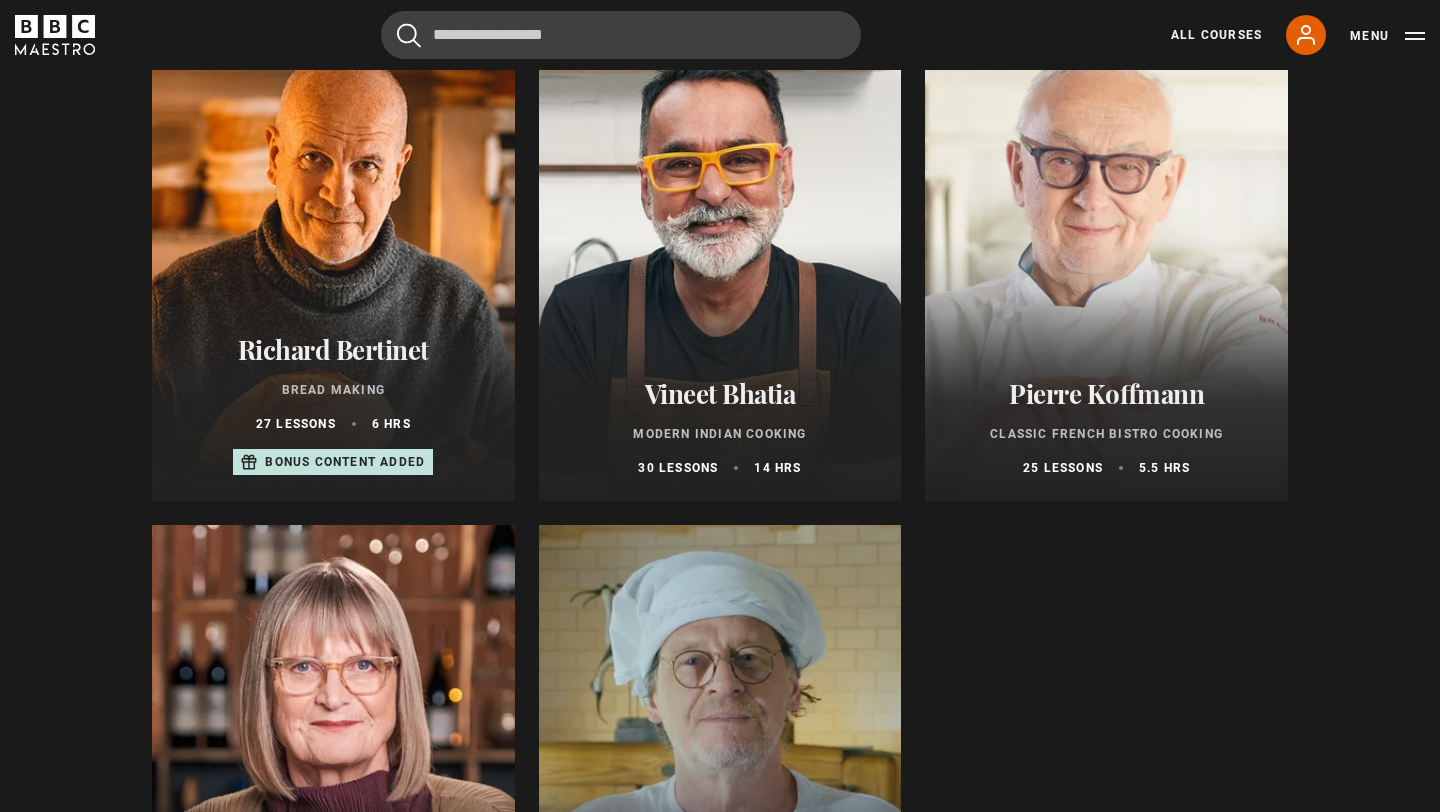 click at bounding box center (1106, 261) 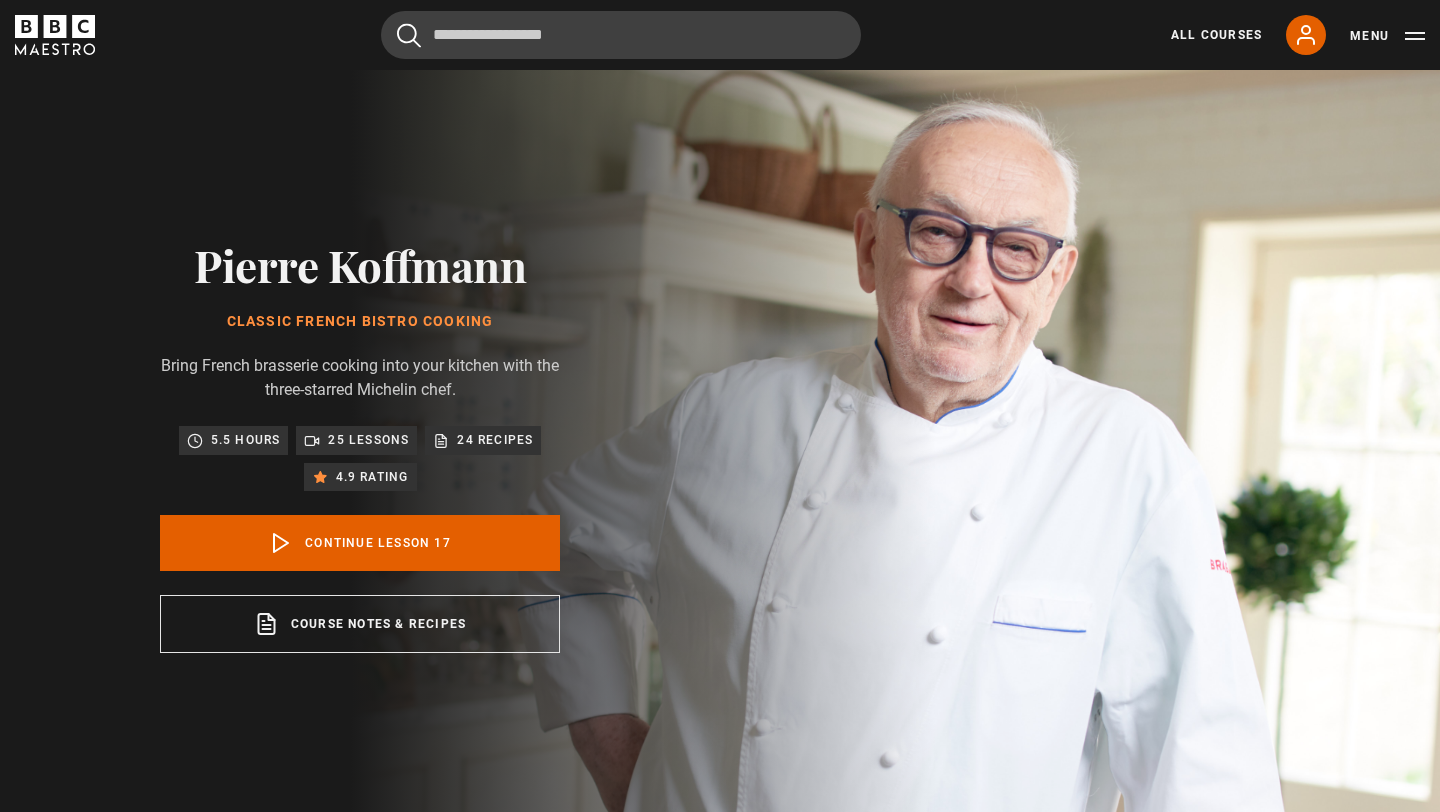 scroll, scrollTop: 822, scrollLeft: 0, axis: vertical 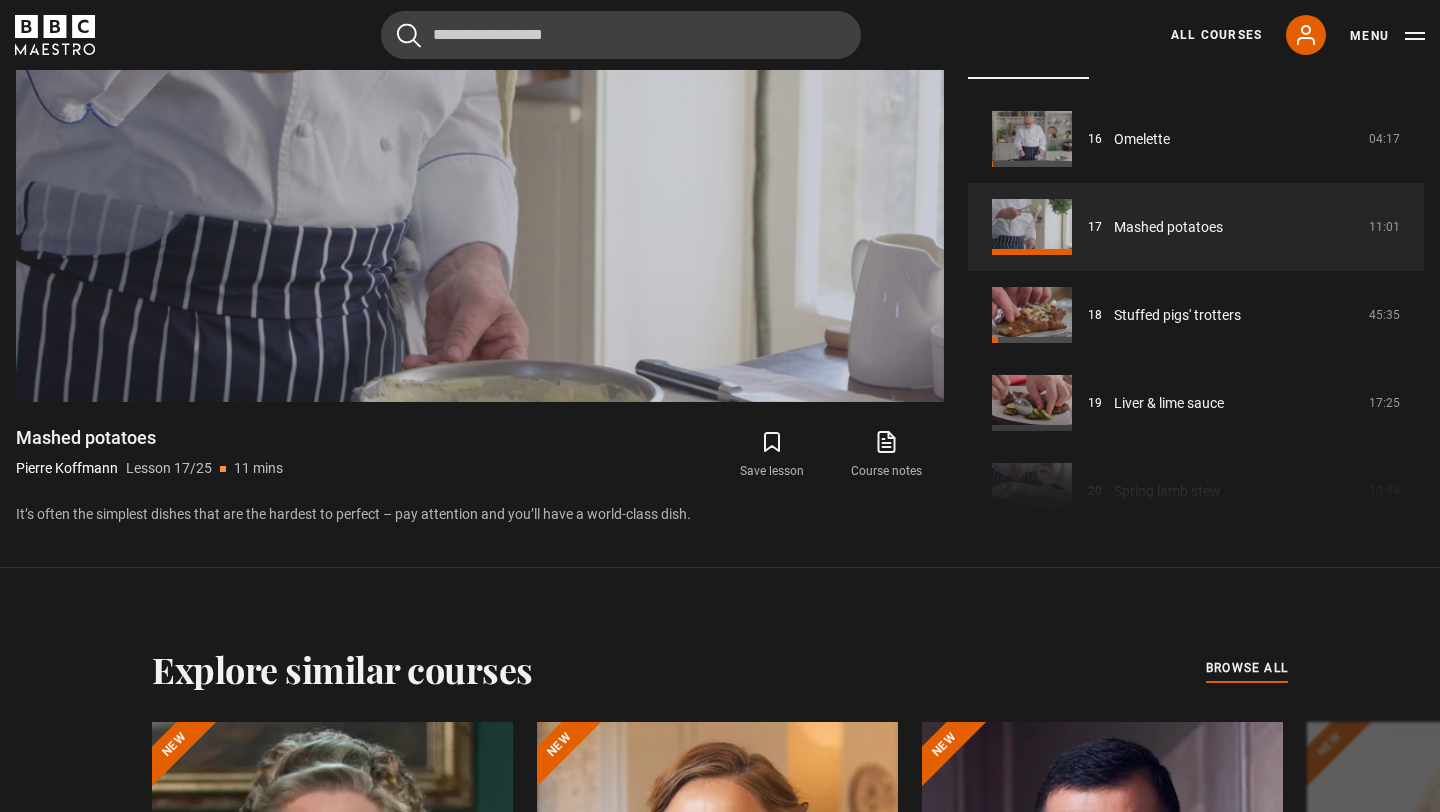 click on "Course trailer
01
Classic French Bistro Cooking Introduction
01:07
02
Coq au vin
16:42
03
Veal stock
13:27
04
Chicken stock
06:42
05
Fish stock
07:18
06" at bounding box center [1196, 311] 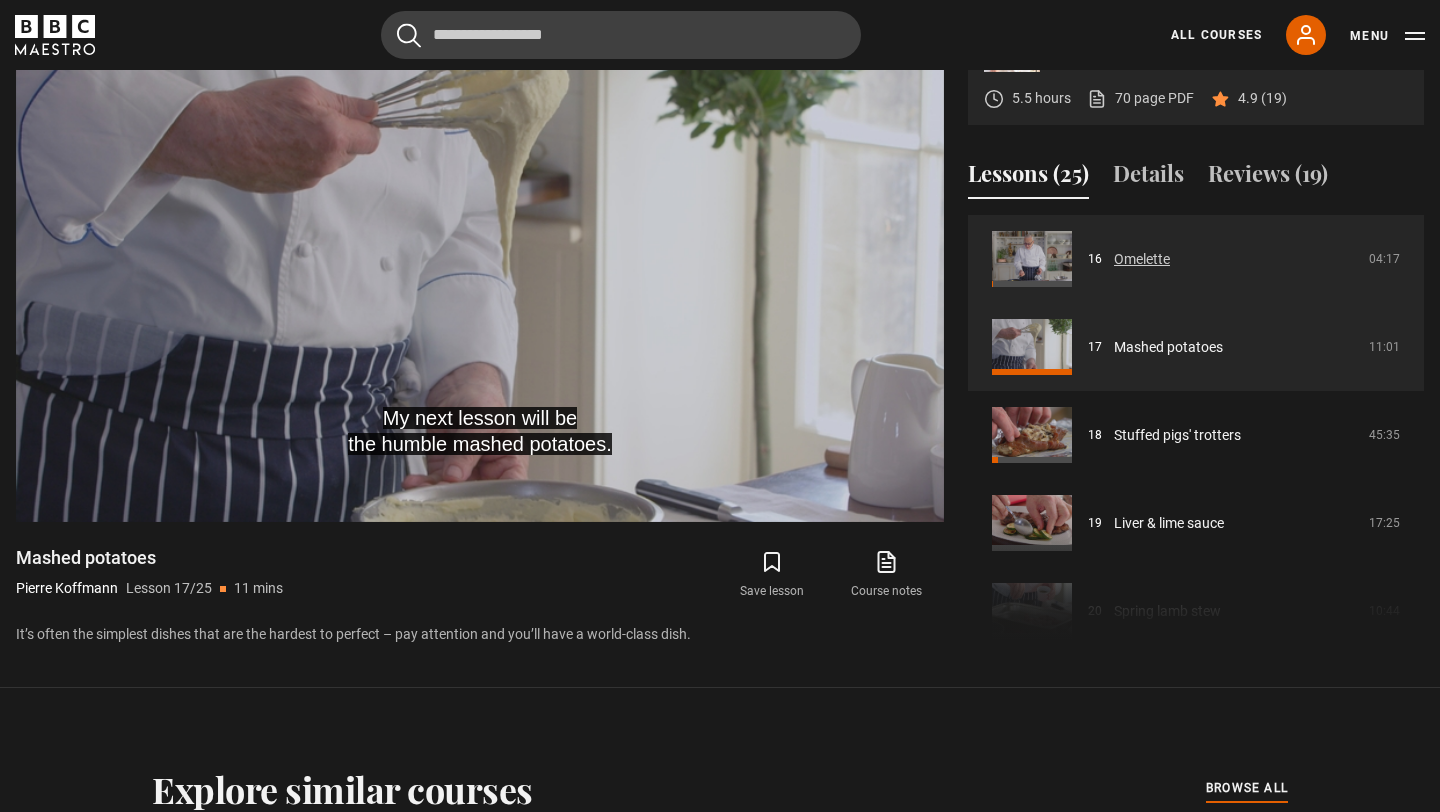 scroll, scrollTop: 862, scrollLeft: 0, axis: vertical 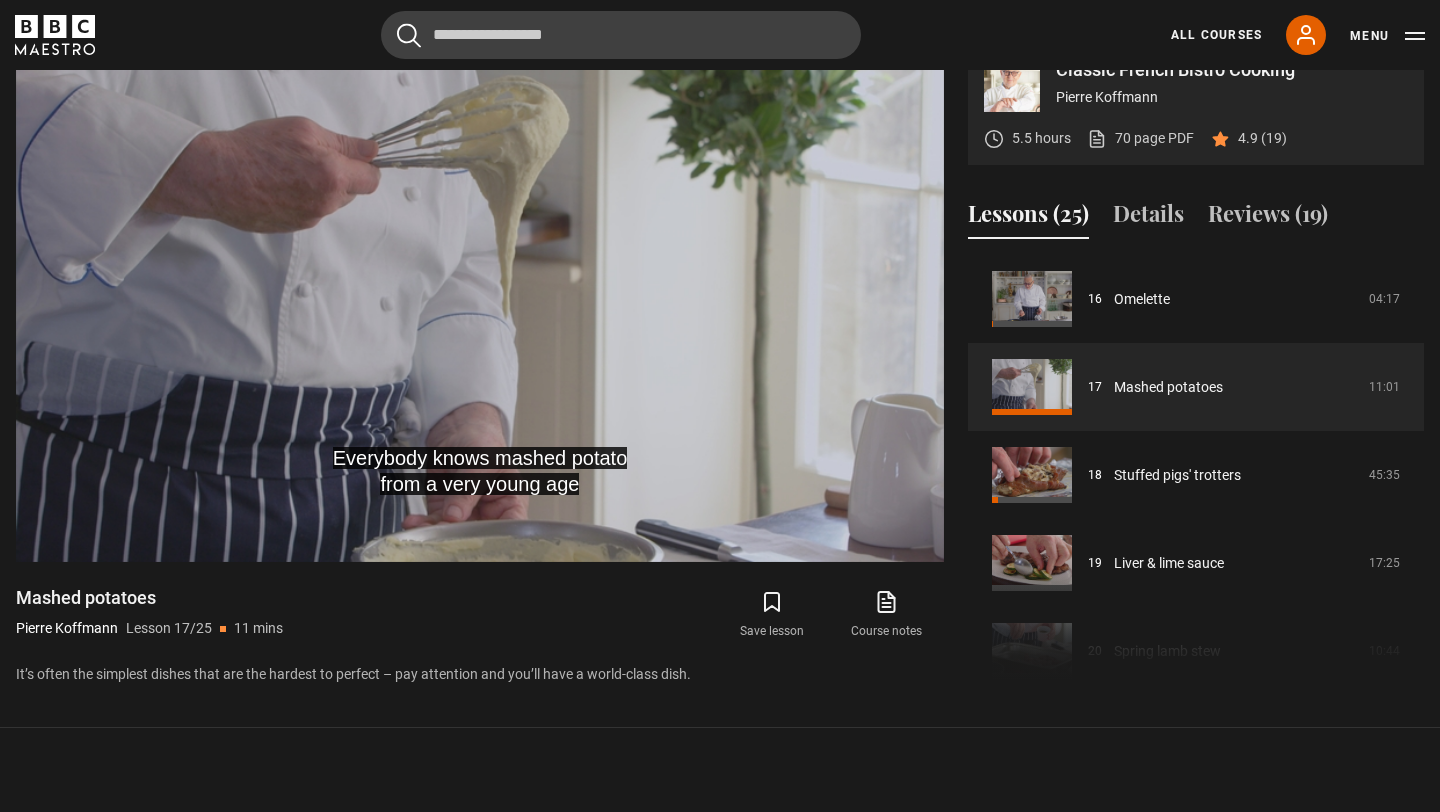 click on "Lessons (25)" at bounding box center (1028, 218) 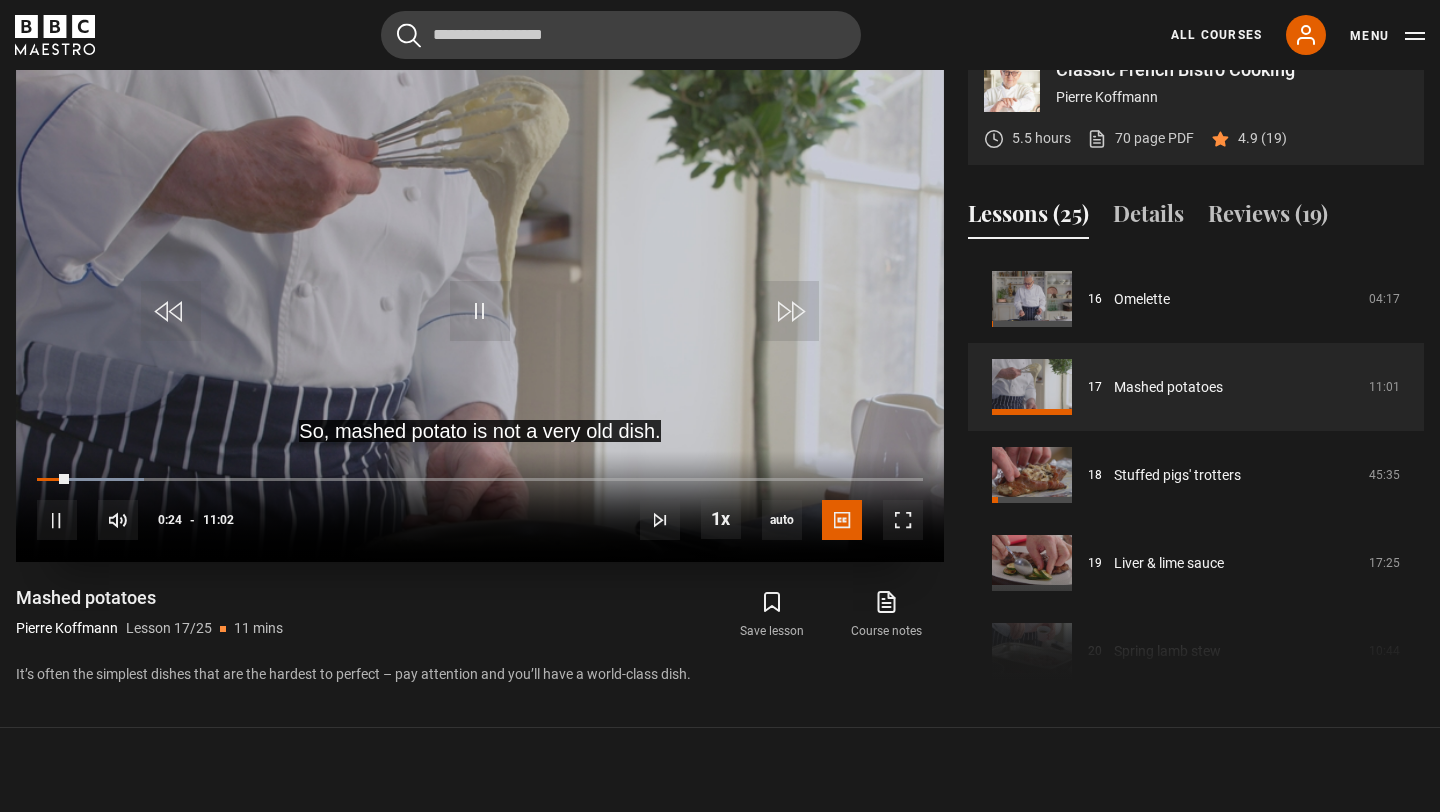 type 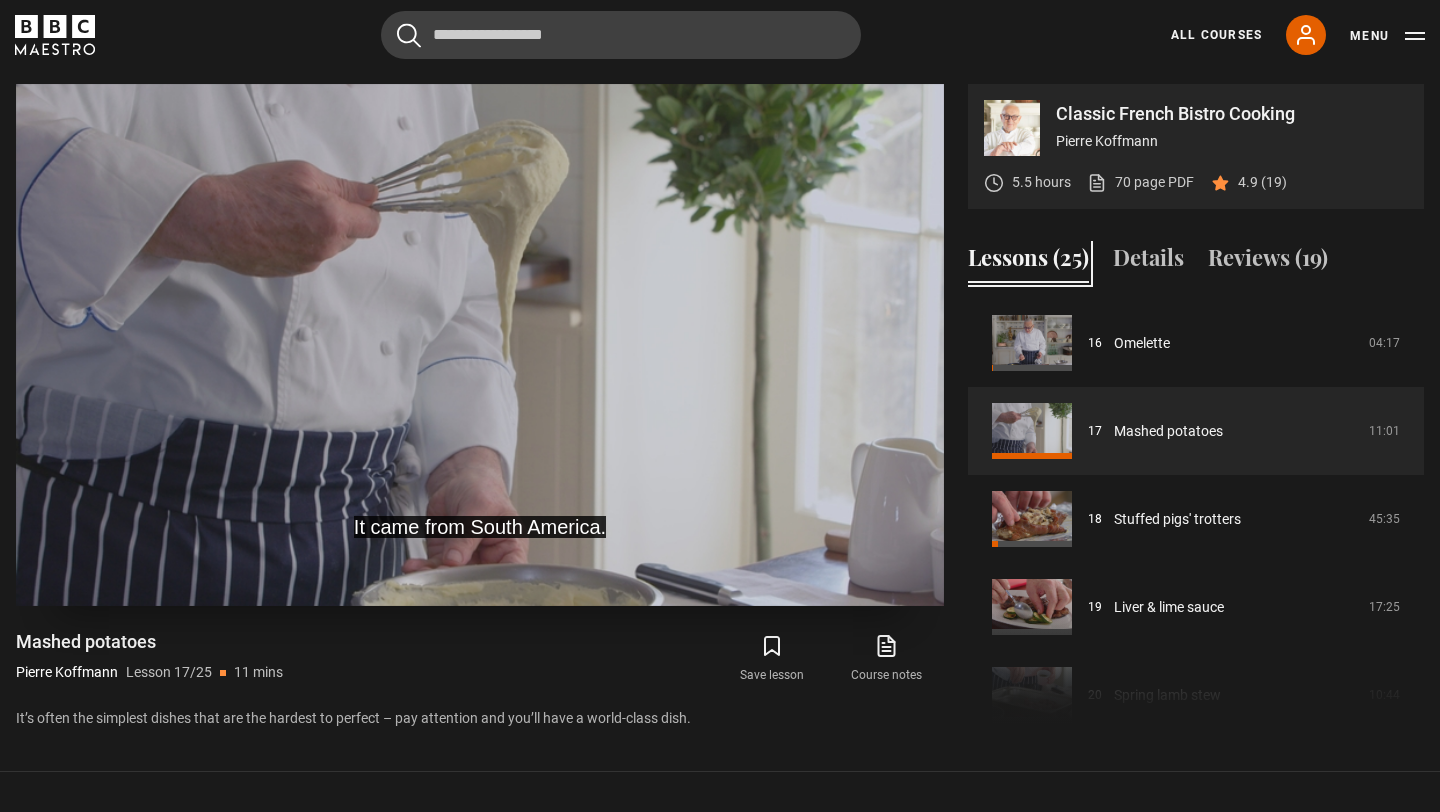 scroll, scrollTop: 822, scrollLeft: 0, axis: vertical 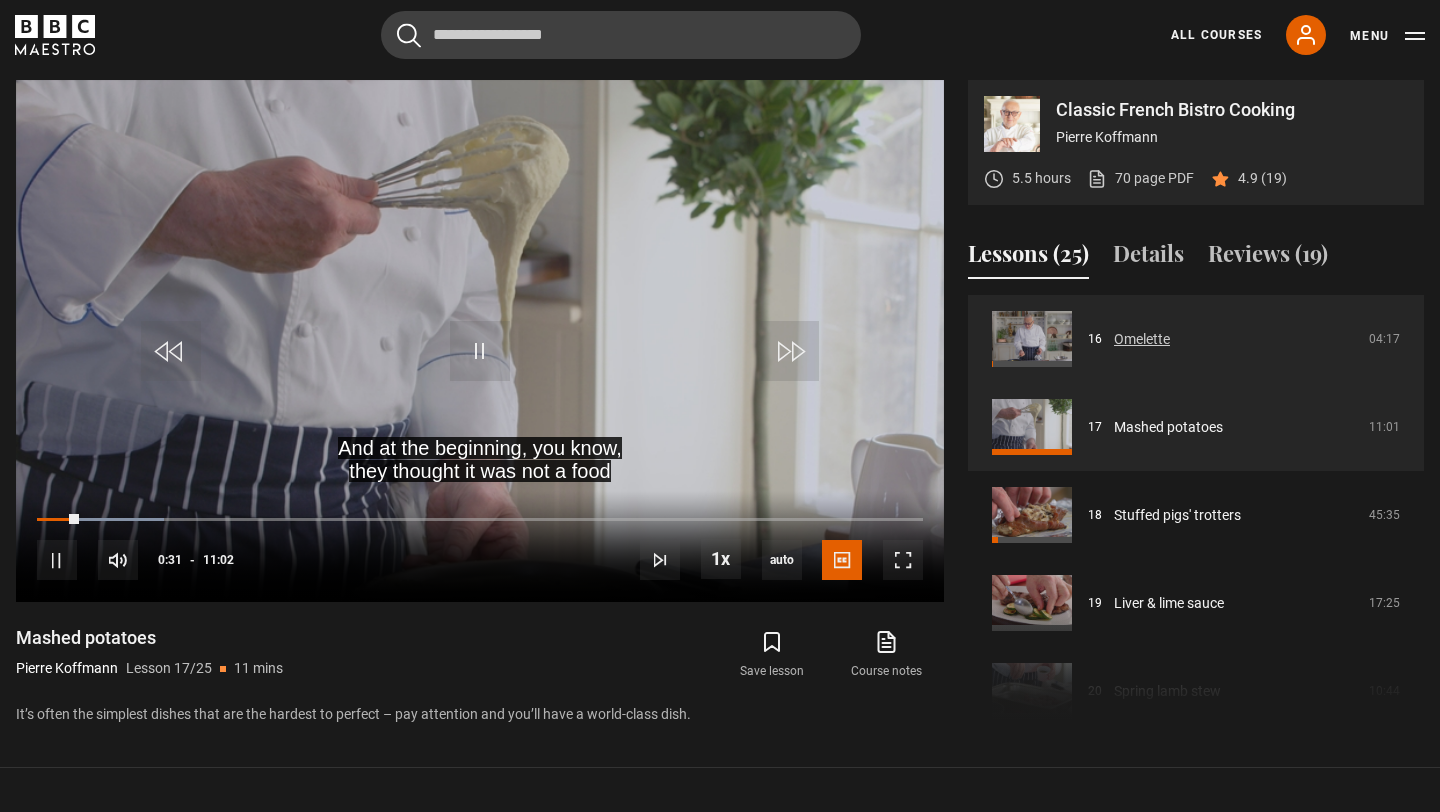 click on "Omelette" at bounding box center (1142, 339) 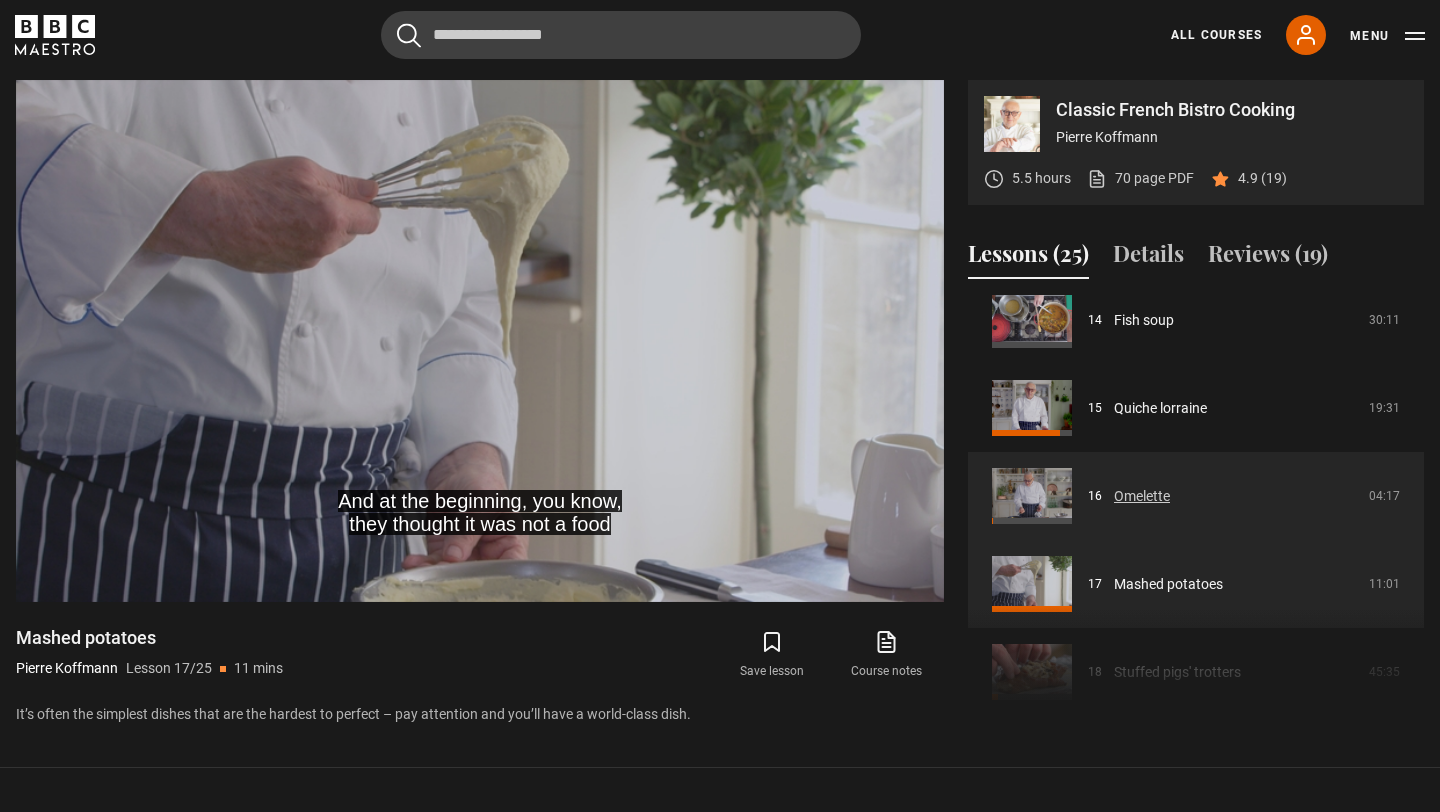 scroll, scrollTop: 1248, scrollLeft: 0, axis: vertical 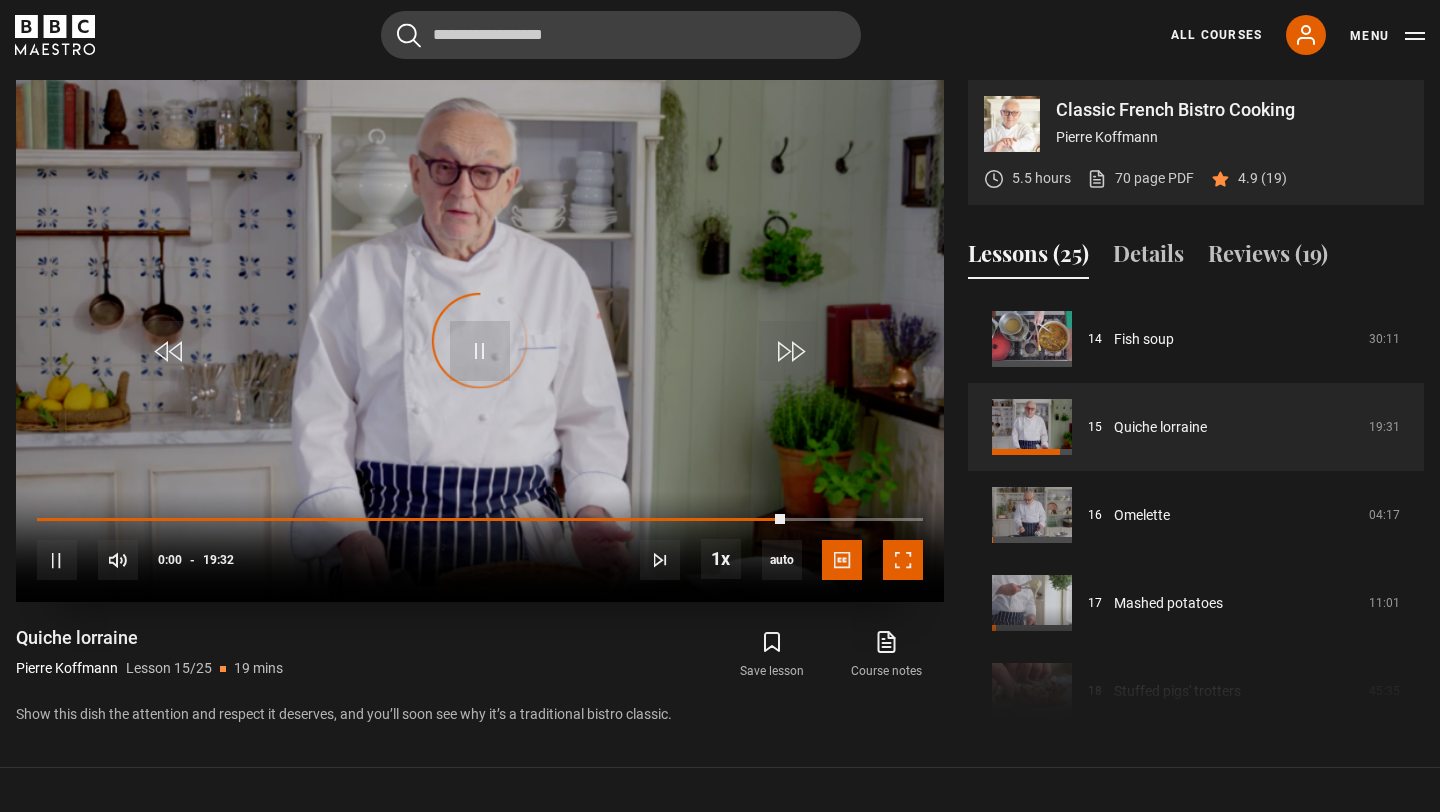 click at bounding box center (903, 560) 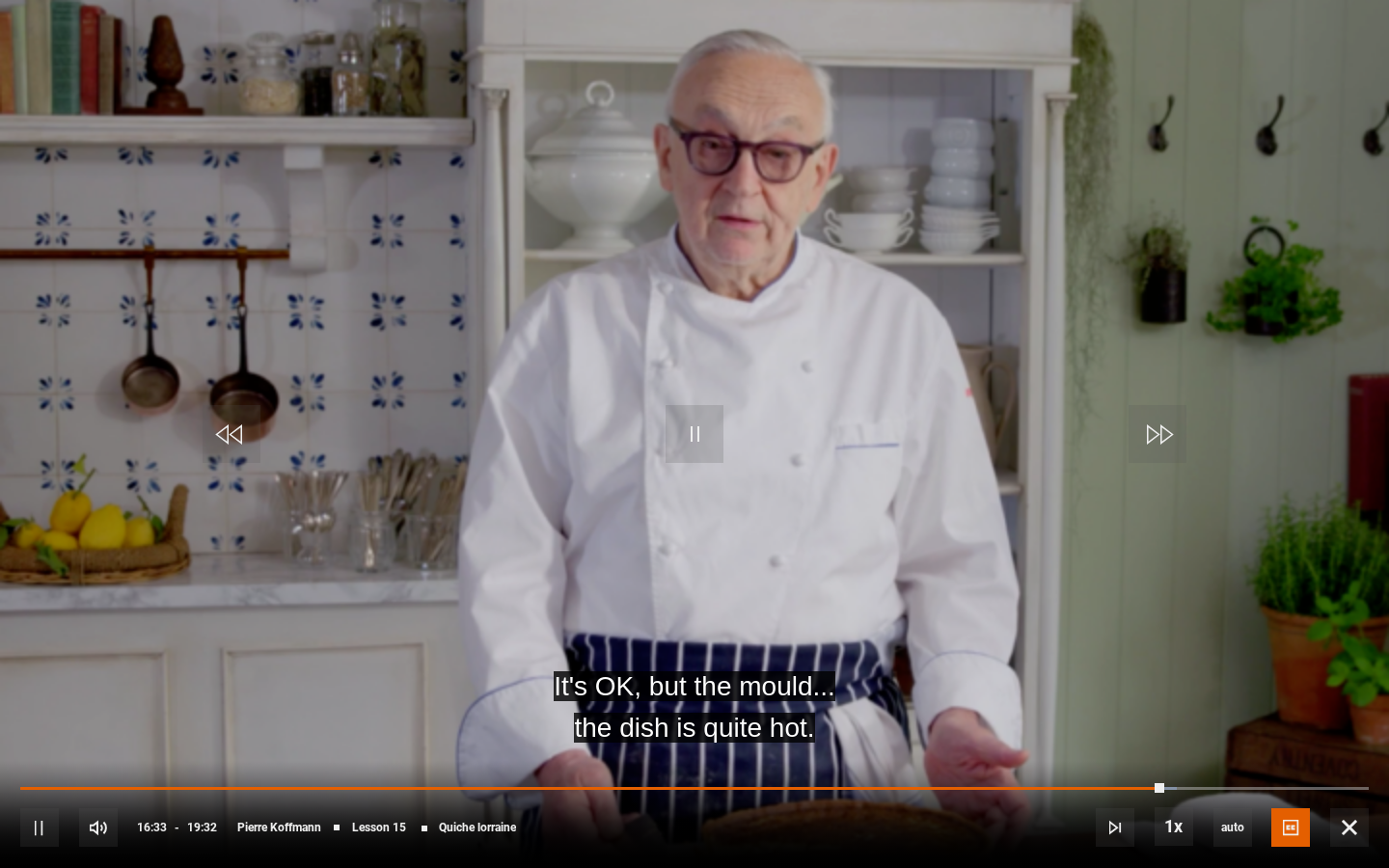 drag, startPoint x: 1153, startPoint y: 781, endPoint x: 531, endPoint y: 774, distance: 622.039 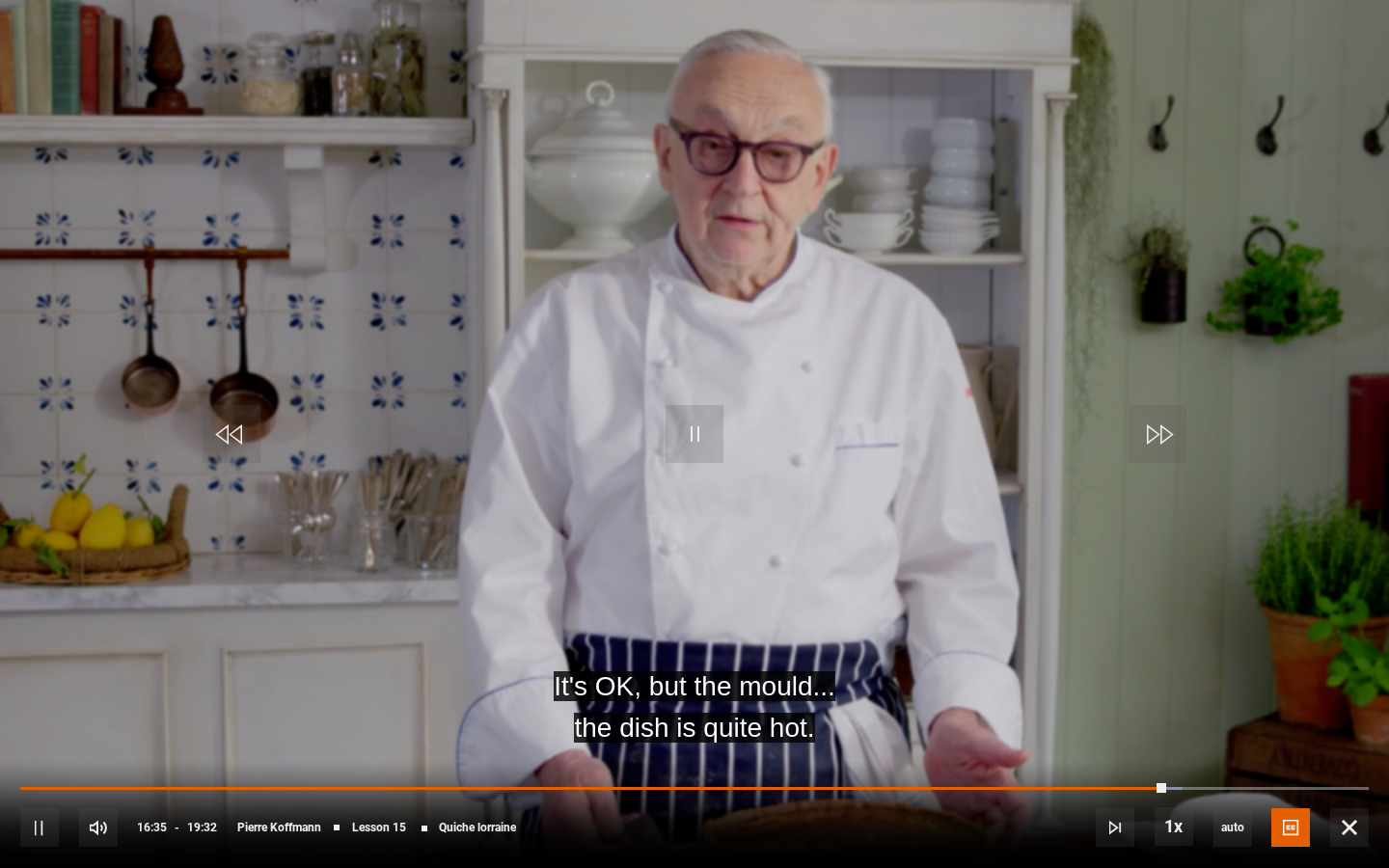 click on "10s Skip Back 10 seconds Pause 10s Skip Forward 10 seconds Loaded :  86.18% 09:33 16:35 Pause Mute Current Time  16:35 - Duration  19:32
[FIRST] [LAST]
Lesson 15
Quiche lorraine
1x Playback Rate 2x 1.5x 1x , selected 0.5x auto Quality 360p 720p 1080p 2160p Auto , selected Captions captions off English  Captions , selected" at bounding box center [694, 814] 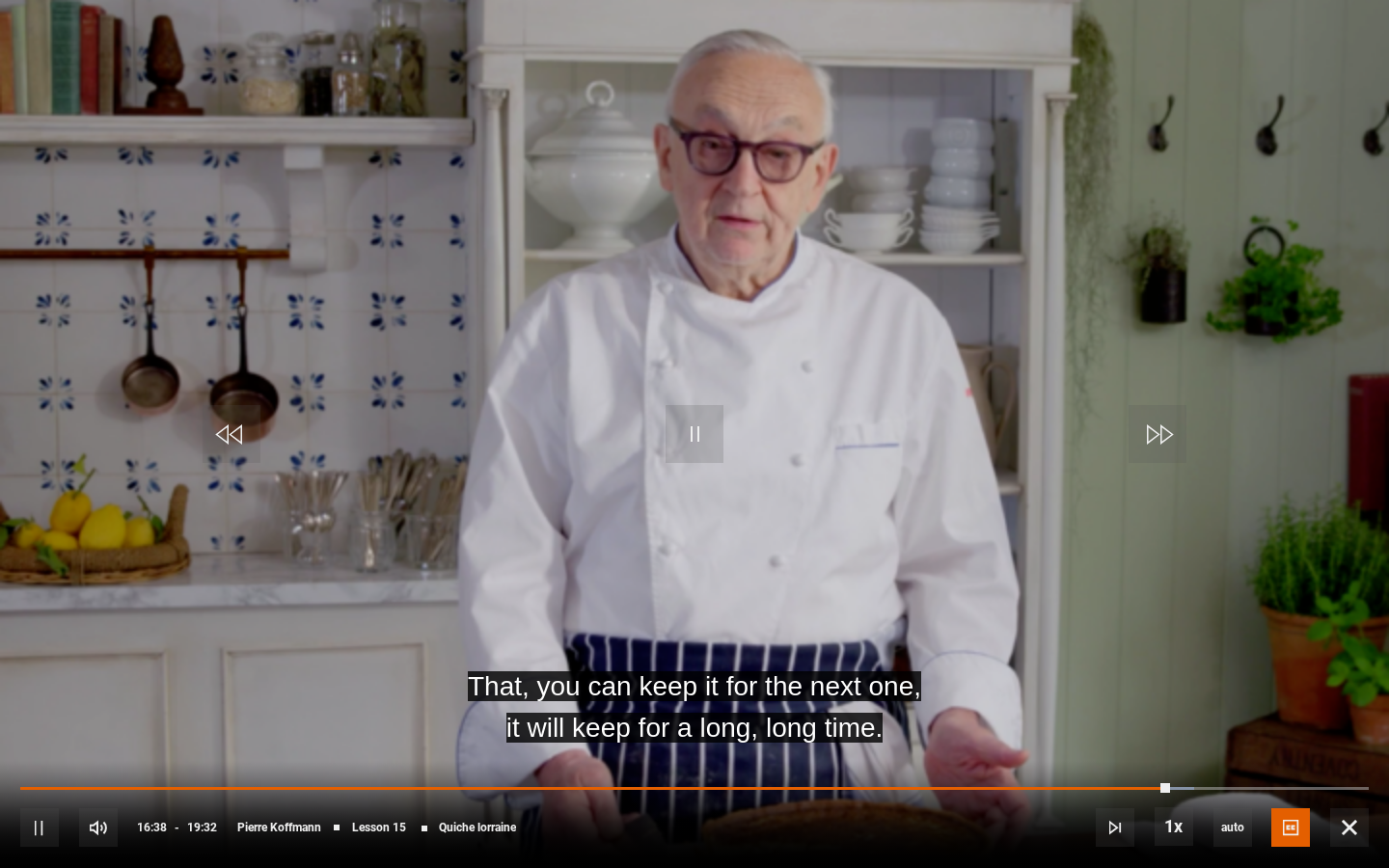 click on "10s Skip Back 10 seconds Pause 10s Skip Forward 10 seconds Loaded :  87.03% 09:33 16:38 Pause Mute Current Time  16:38 - Duration  19:32
[FIRST] [LAST]
Lesson 15
Quiche lorraine
1x Playback Rate 2x 1.5x 1x , selected 0.5x auto Quality 360p 720p 1080p 2160p Auto , selected Captions captions off English  Captions , selected" at bounding box center [694, 814] 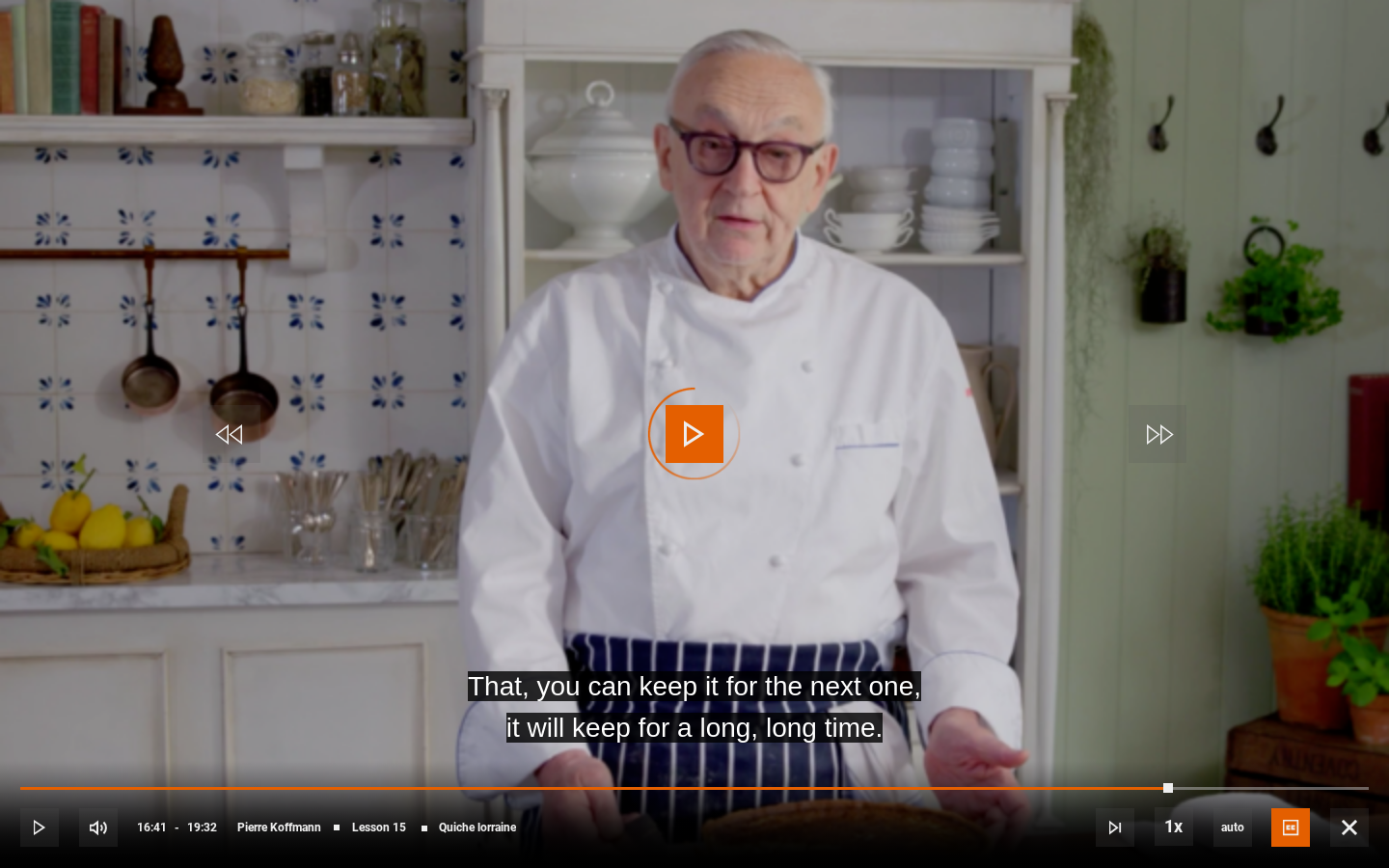 drag, startPoint x: 1173, startPoint y: 787, endPoint x: 1072, endPoint y: 780, distance: 101.24228 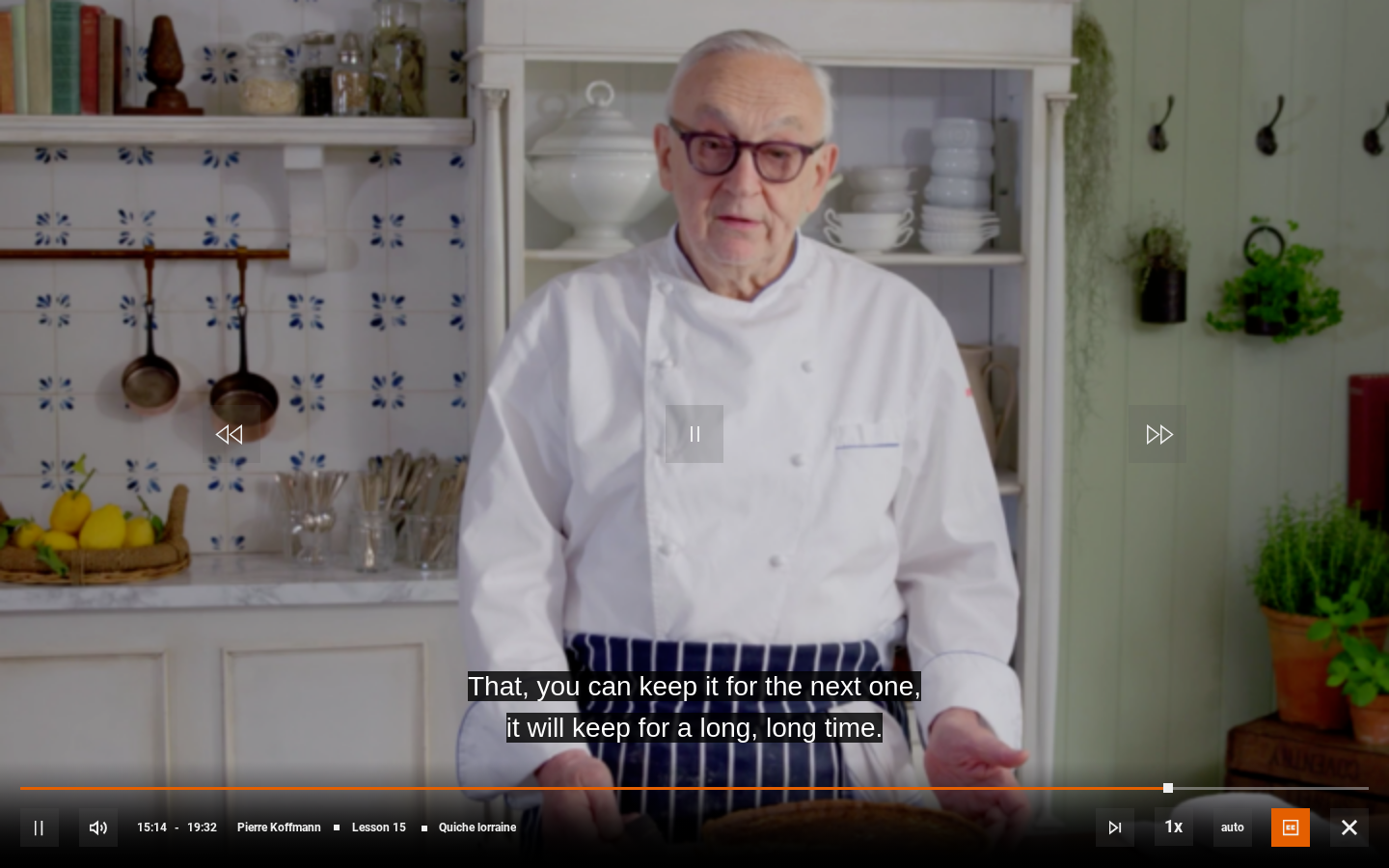 click on "10s Skip Back 10 seconds Pause 10s Skip Forward 10 seconds Loaded :  0.00% 15:28 15:14 Pause Mute Current Time  15:14 - Duration  19:32
[FIRST] [LAST]
Lesson 15
Quiche lorraine
1x Playback Rate 2x 1.5x 1x , selected 0.5x auto Quality 360p 720p 1080p 2160p Auto , selected Captions captions off English  Captions , selected" at bounding box center (694, 814) 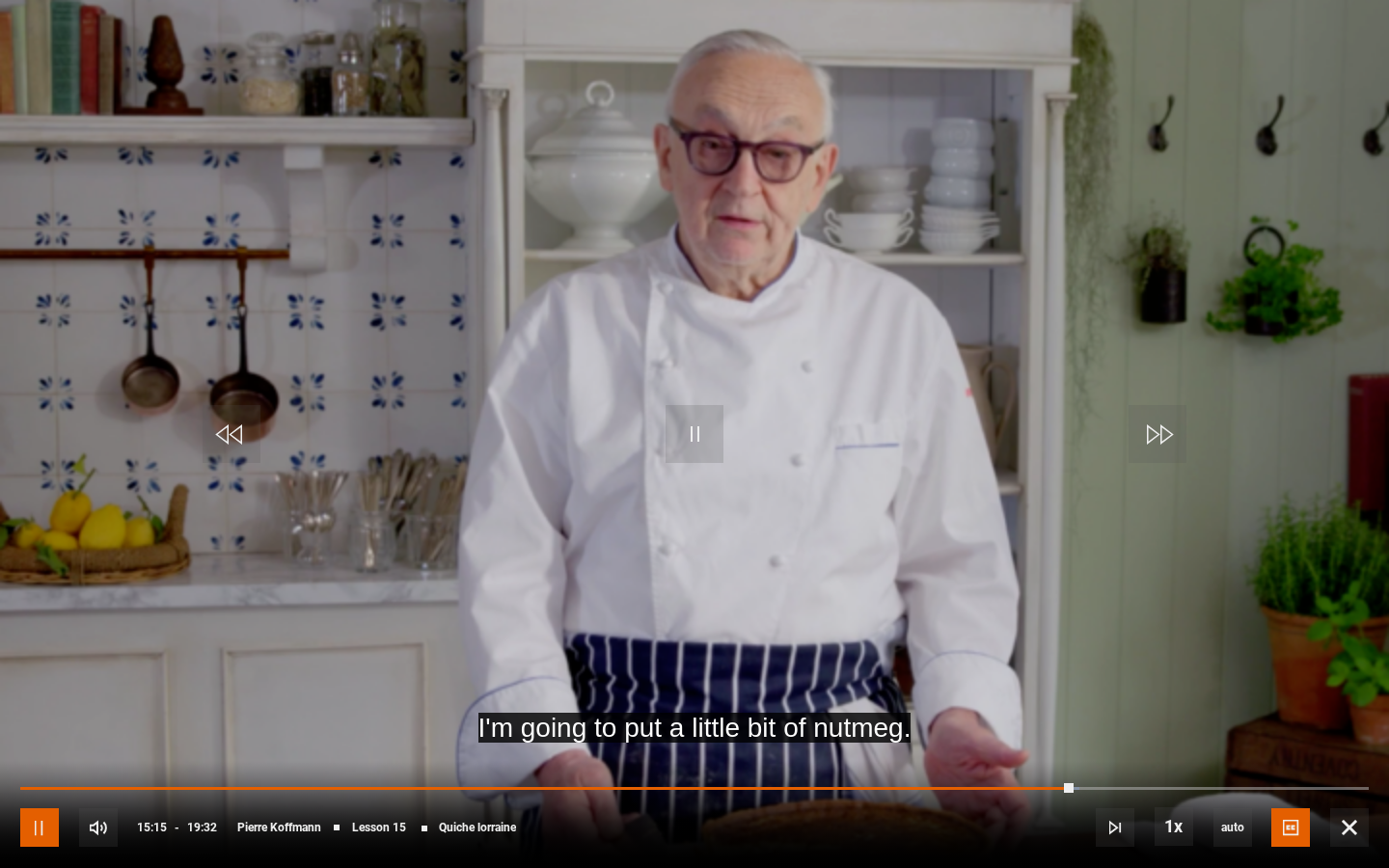 click at bounding box center [40, 827] 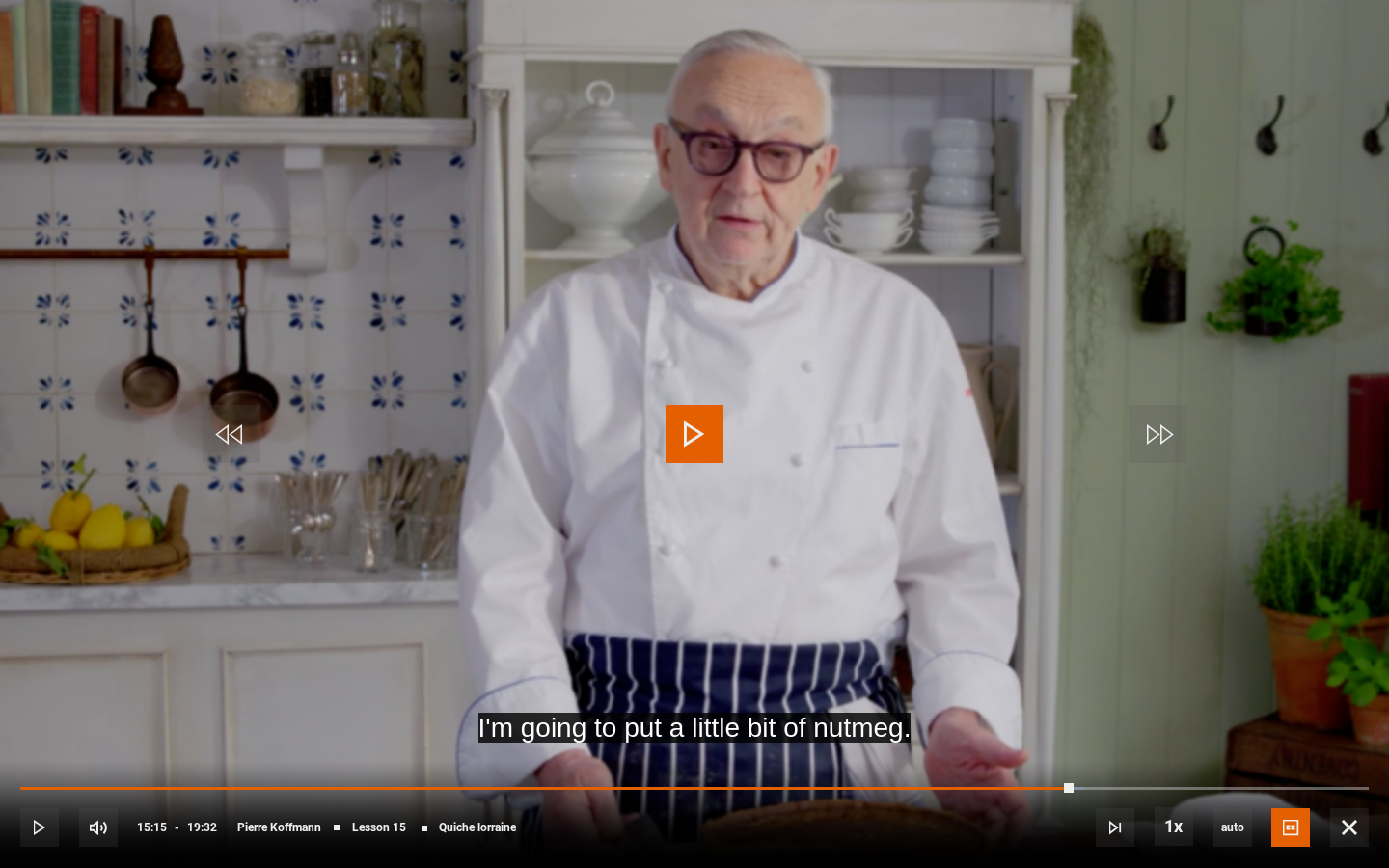 click on "10s Skip Back 10 seconds Play 10s Skip Forward 10 seconds Loaded :  78.92% 00:50 15:15 Play Mute Current Time  15:15 - Duration  19:32
[FIRST] [LAST]
Lesson 15
Quiche lorraine
1x Playback Rate 2x 1.5x 1x , selected 0.5x auto Quality 360p 720p 1080p 2160p Auto , selected Captions captions off English  Captions , selected" at bounding box center [694, 814] 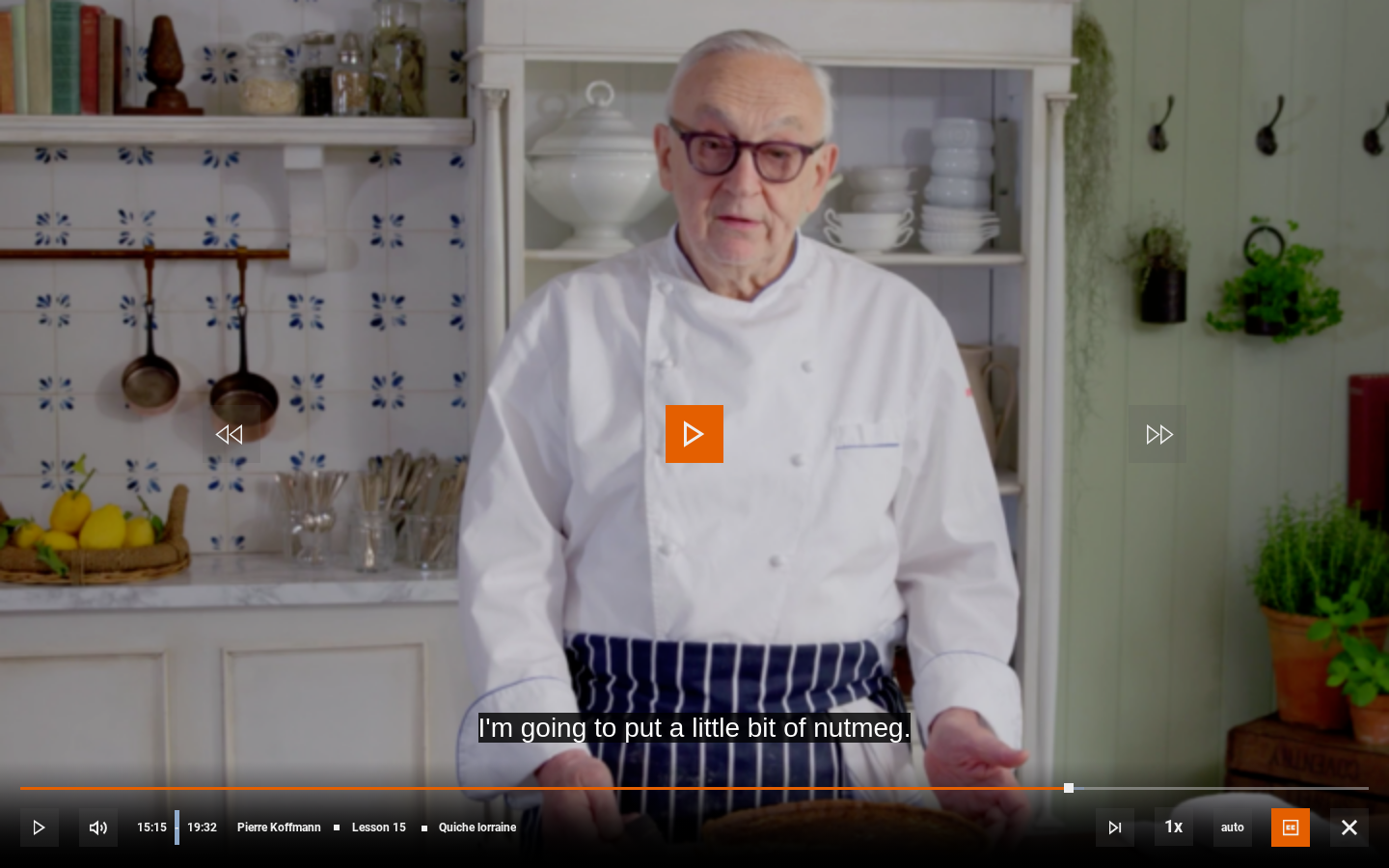 click on "10s Skip Back 10 seconds Play 10s Skip Forward 10 seconds Loaded :  78.92% 00:50 15:15 Play Mute Current Time  15:15 - Duration  19:32
[FIRST] [LAST]
Lesson 15
Quiche lorraine
1x Playback Rate 2x 1.5x 1x , selected 0.5x auto Quality 360p 720p 1080p 2160p Auto , selected Captions captions off English  Captions , selected" at bounding box center [694, 814] 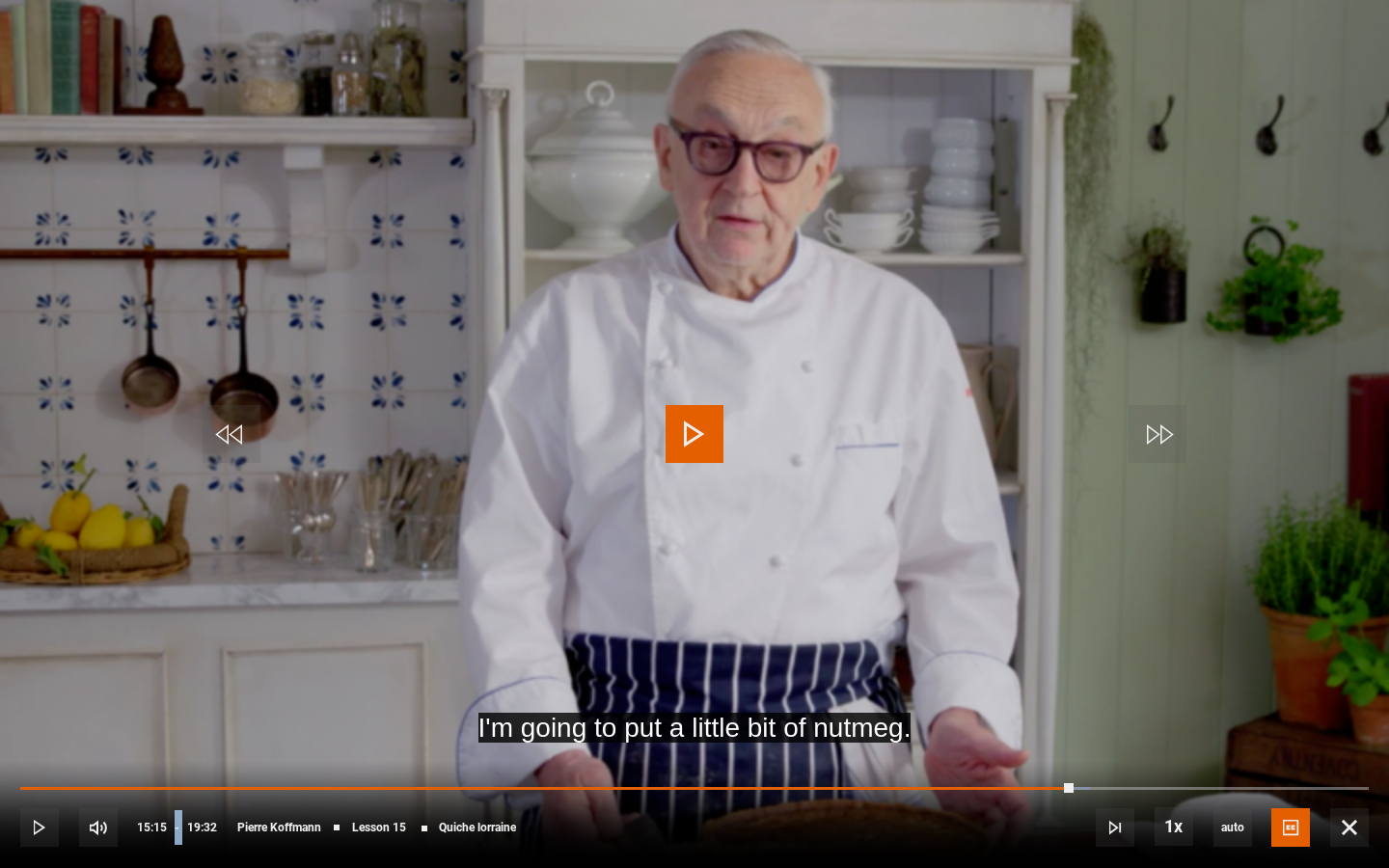 click on "10s Skip Back 10 seconds Play 10s Skip Forward 10 seconds Loaded :  79.35% 00:50 15:15 Play Mute Current Time  15:15 - Duration  19:32
[FIRST] [LAST]
Lesson 15
Quiche lorraine
1x Playback Rate 2x 1.5x 1x , selected 0.5x auto Quality 360p 720p 1080p 2160p Auto , selected Captions captions off English  Captions , selected" at bounding box center (694, 814) 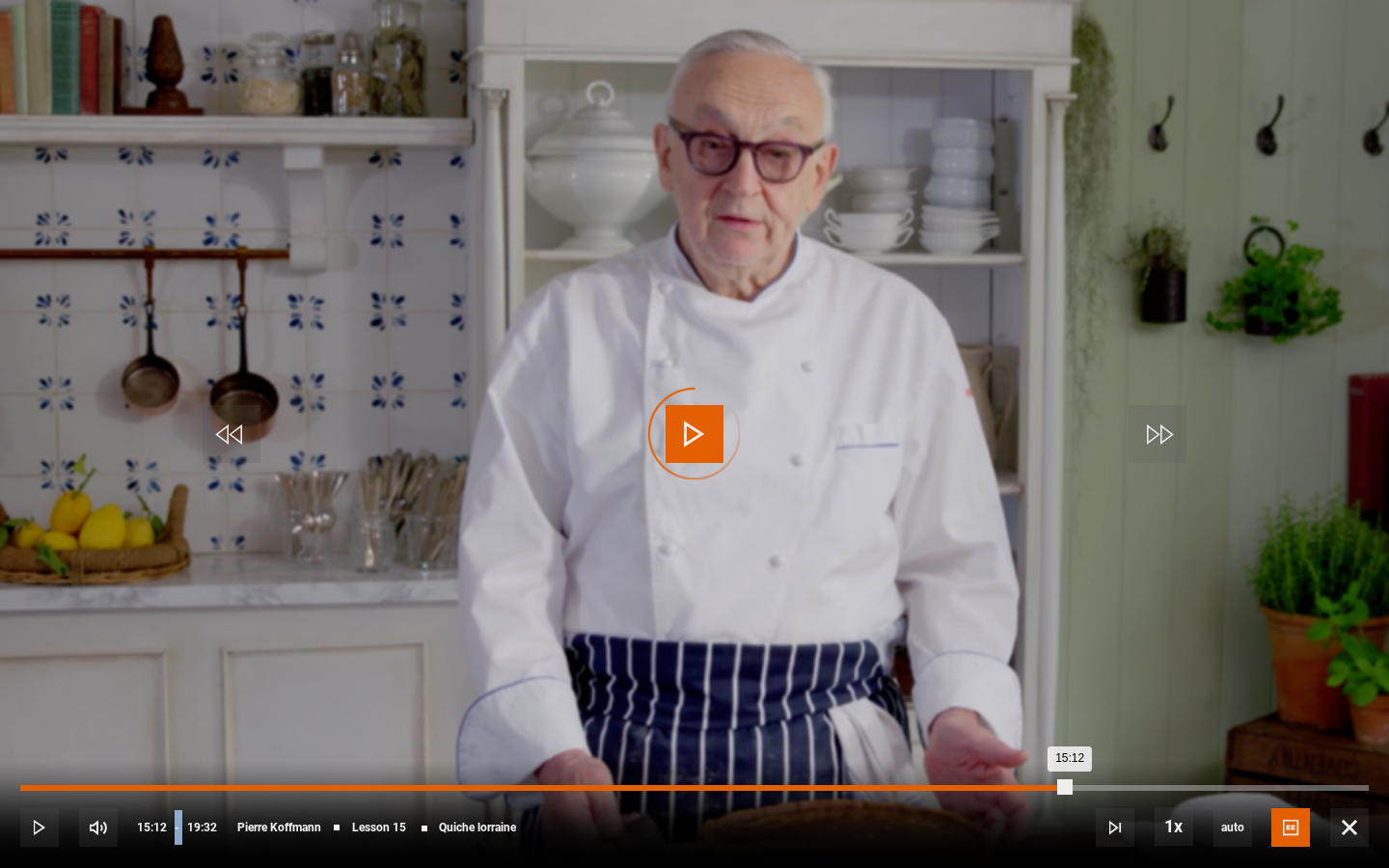 drag, startPoint x: 1069, startPoint y: 784, endPoint x: 1030, endPoint y: 787, distance: 39.115214 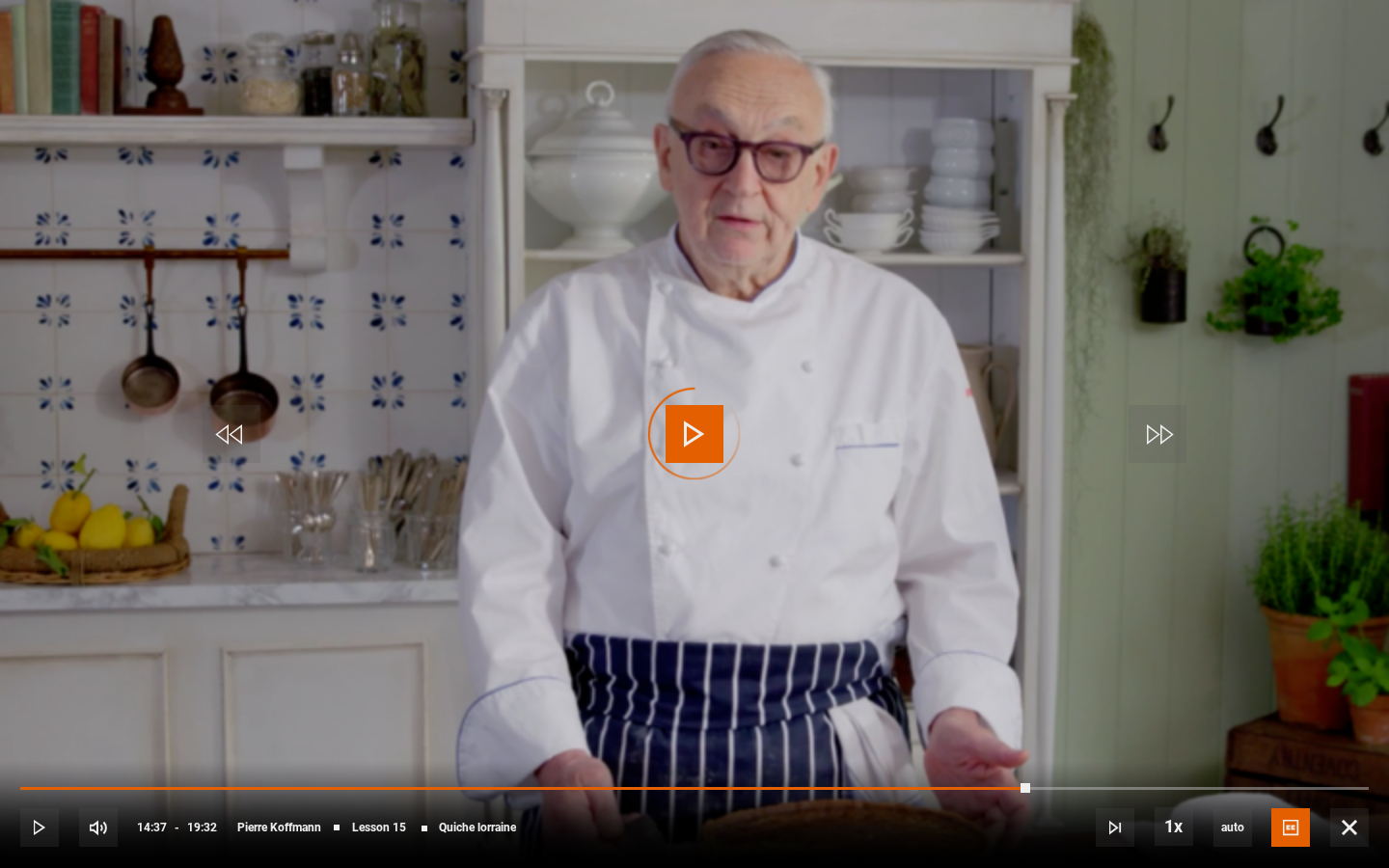click on "10s Skip Back 10 seconds Play 10s Skip Forward 10 seconds Loaded :  0.00% 14:28 14:37 Play Mute Current Time  14:37 - Duration  19:32
[FIRST] [LAST]
Lesson 15
Quiche lorraine
1x Playback Rate 2x 1.5x 1x , selected 0.5x auto Quality 360p 720p 1080p 2160p Auto , selected Captions captions off English  Captions , selected" at bounding box center [694, 814] 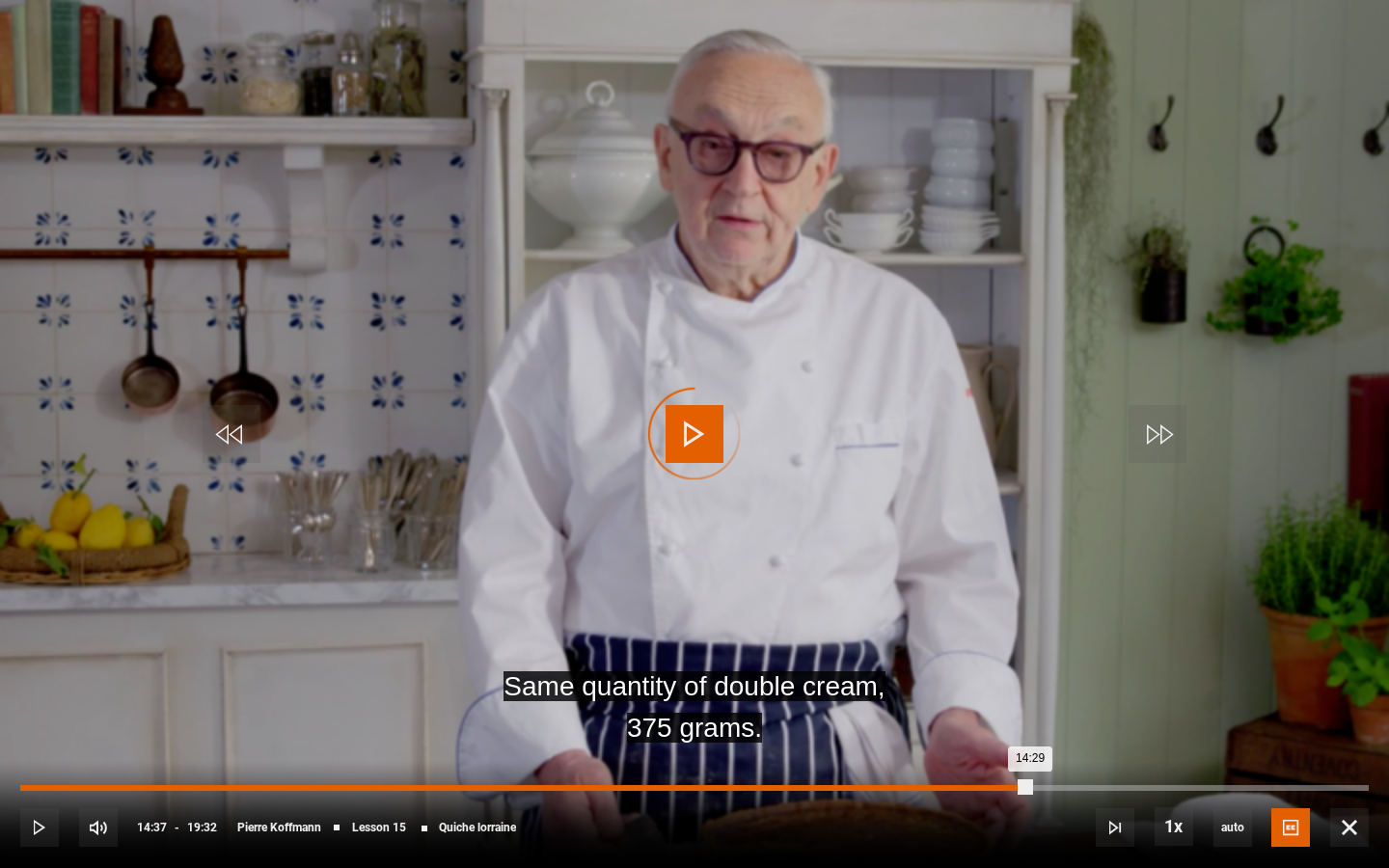 drag, startPoint x: 1020, startPoint y: 787, endPoint x: 991, endPoint y: 788, distance: 29.017236 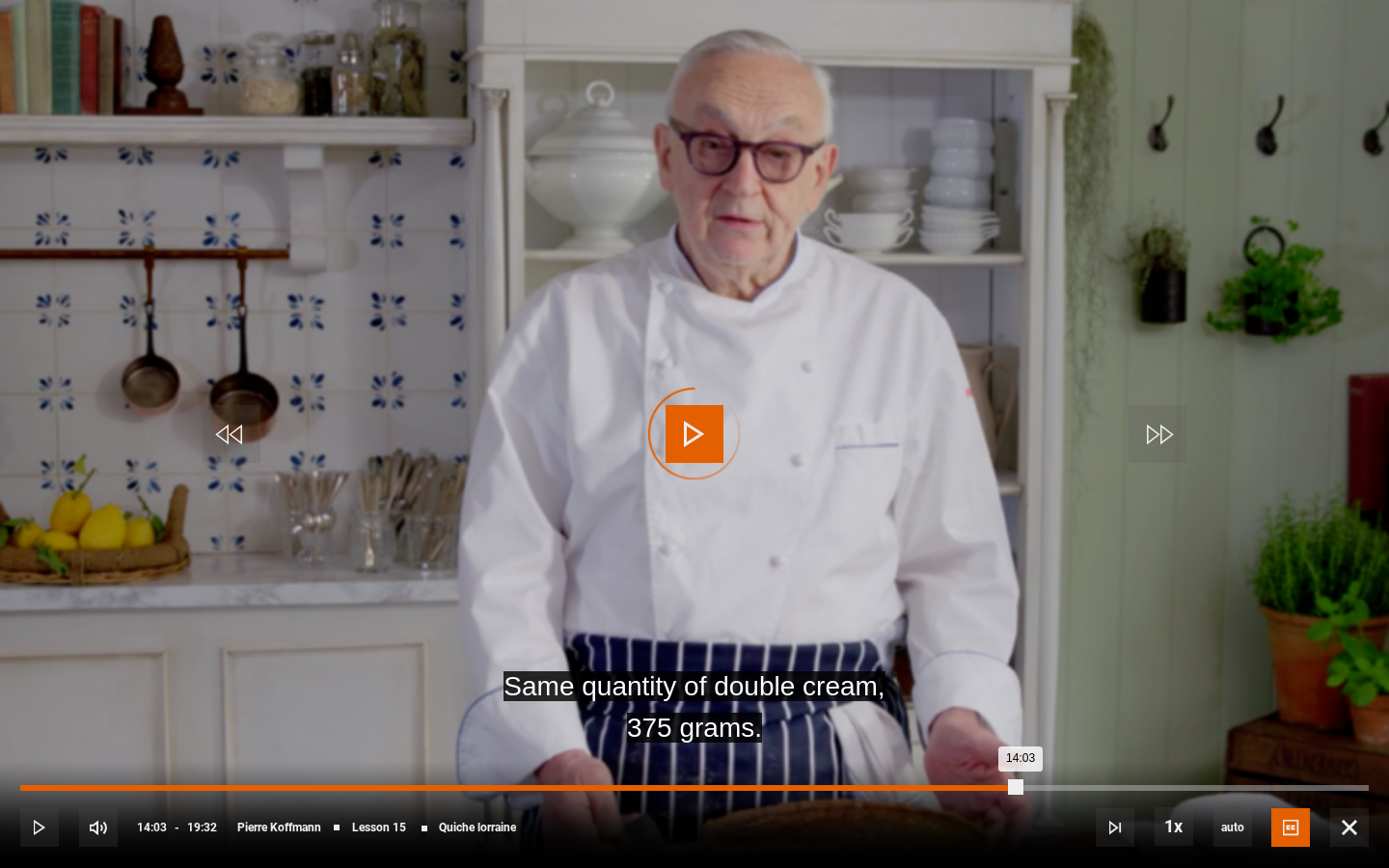 click on "14:03" at bounding box center [992, 788] 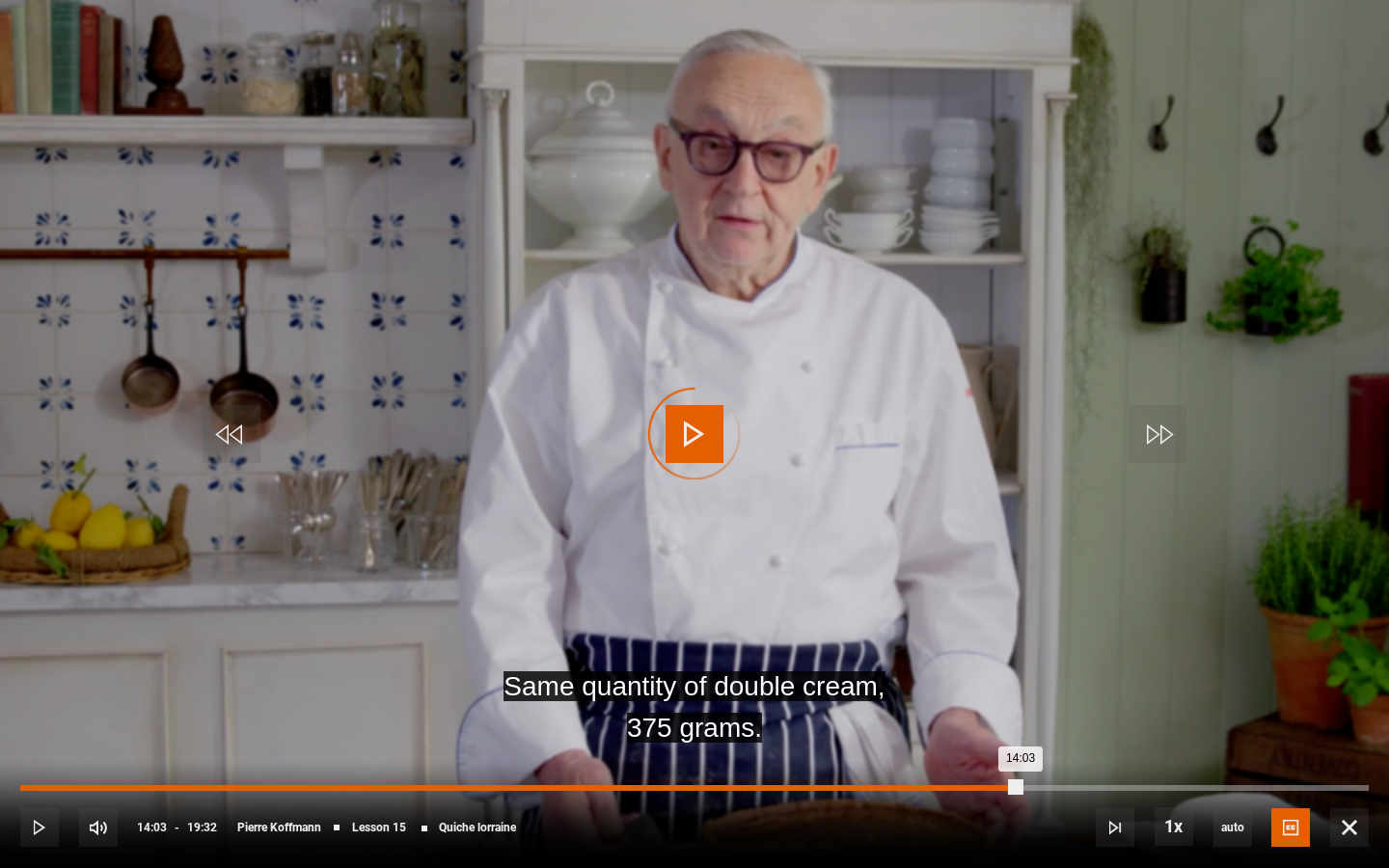 click on "13:57" at bounding box center (985, 788) 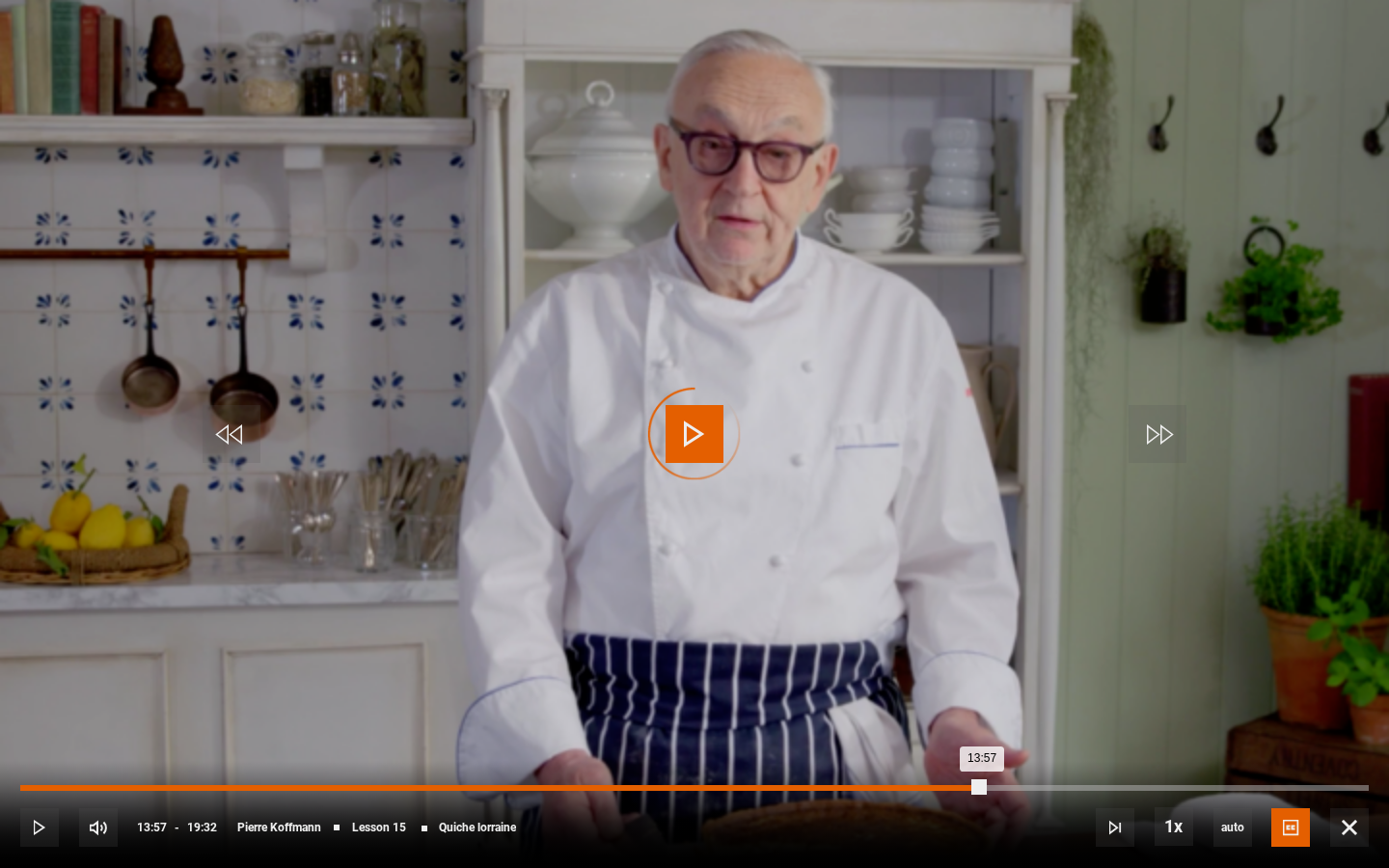 click on "13:05" at bounding box center [925, 788] 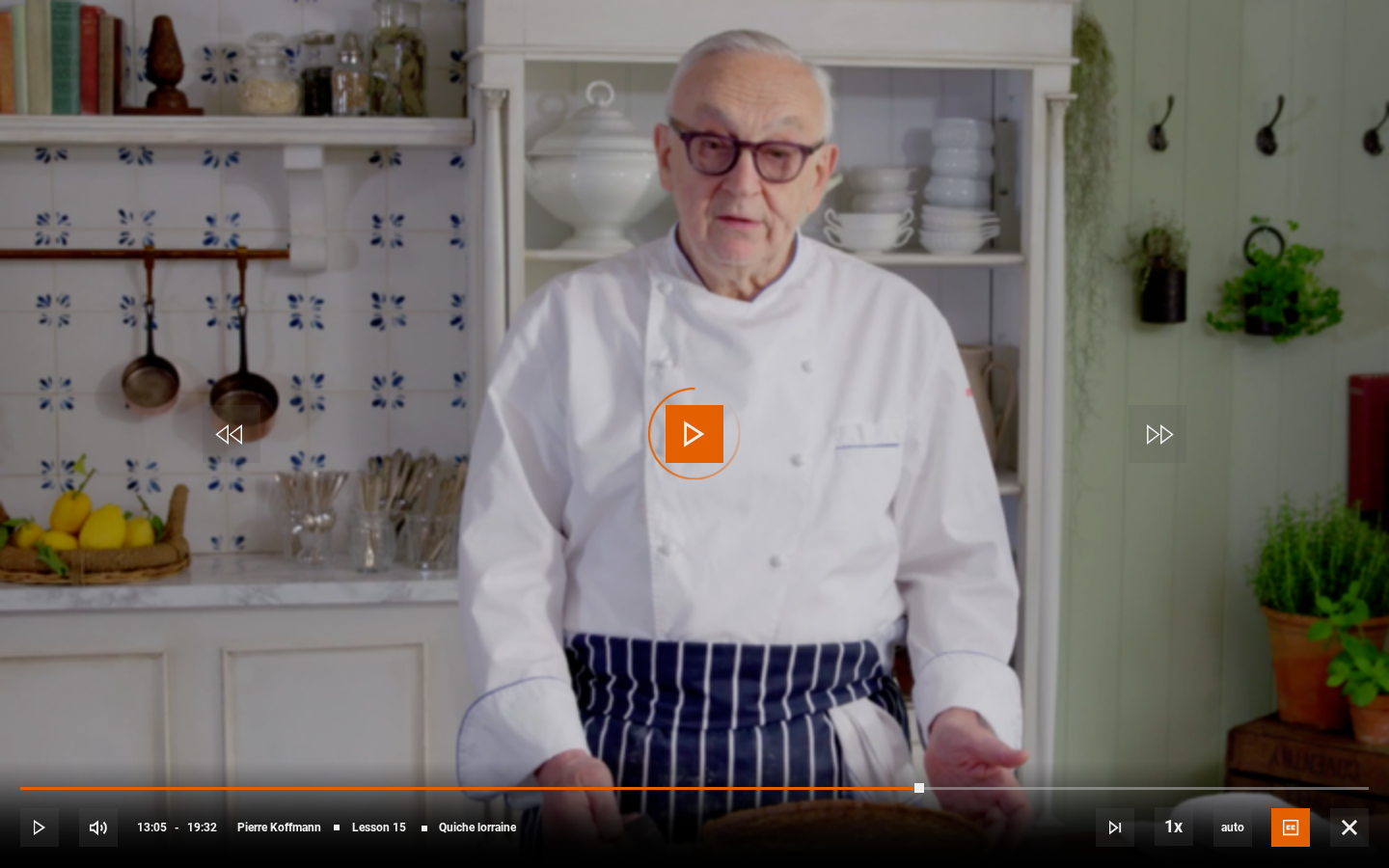 click on "10s Skip Back 10 seconds Play 10s Skip Forward 10 seconds Loaded :  0.00% 12:18 13:05 Play Mute Current Time  13:05 - Duration  19:32
[FIRST] [LAST]
Lesson 15
Quiche lorraine
1x Playback Rate 2x 1.5x 1x , selected 0.5x auto Quality 360p 720p 1080p 2160p Auto , selected Captions captions off English  Captions , selected" at bounding box center (694, 814) 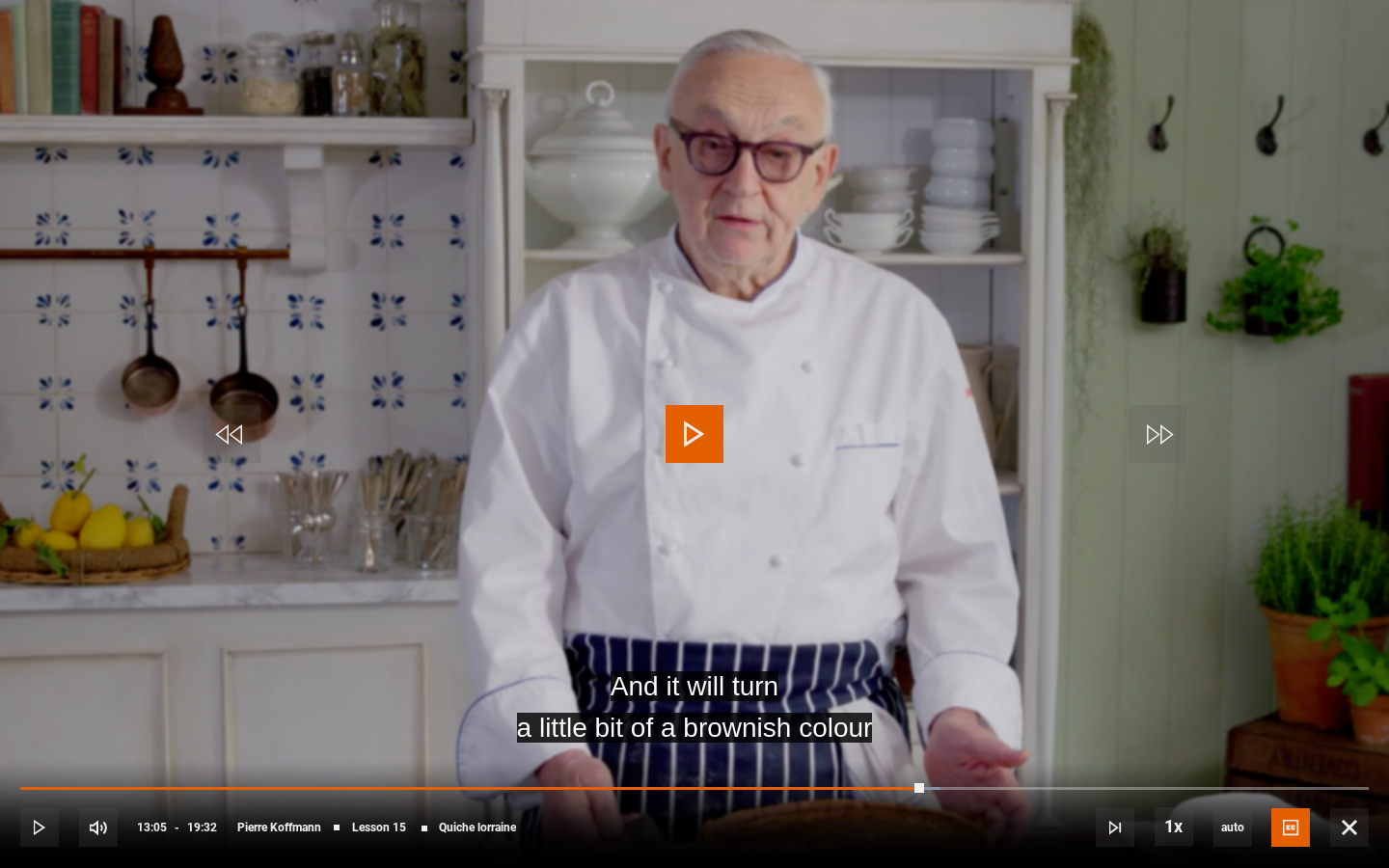 drag, startPoint x: 912, startPoint y: 785, endPoint x: 765, endPoint y: 773, distance: 147.489 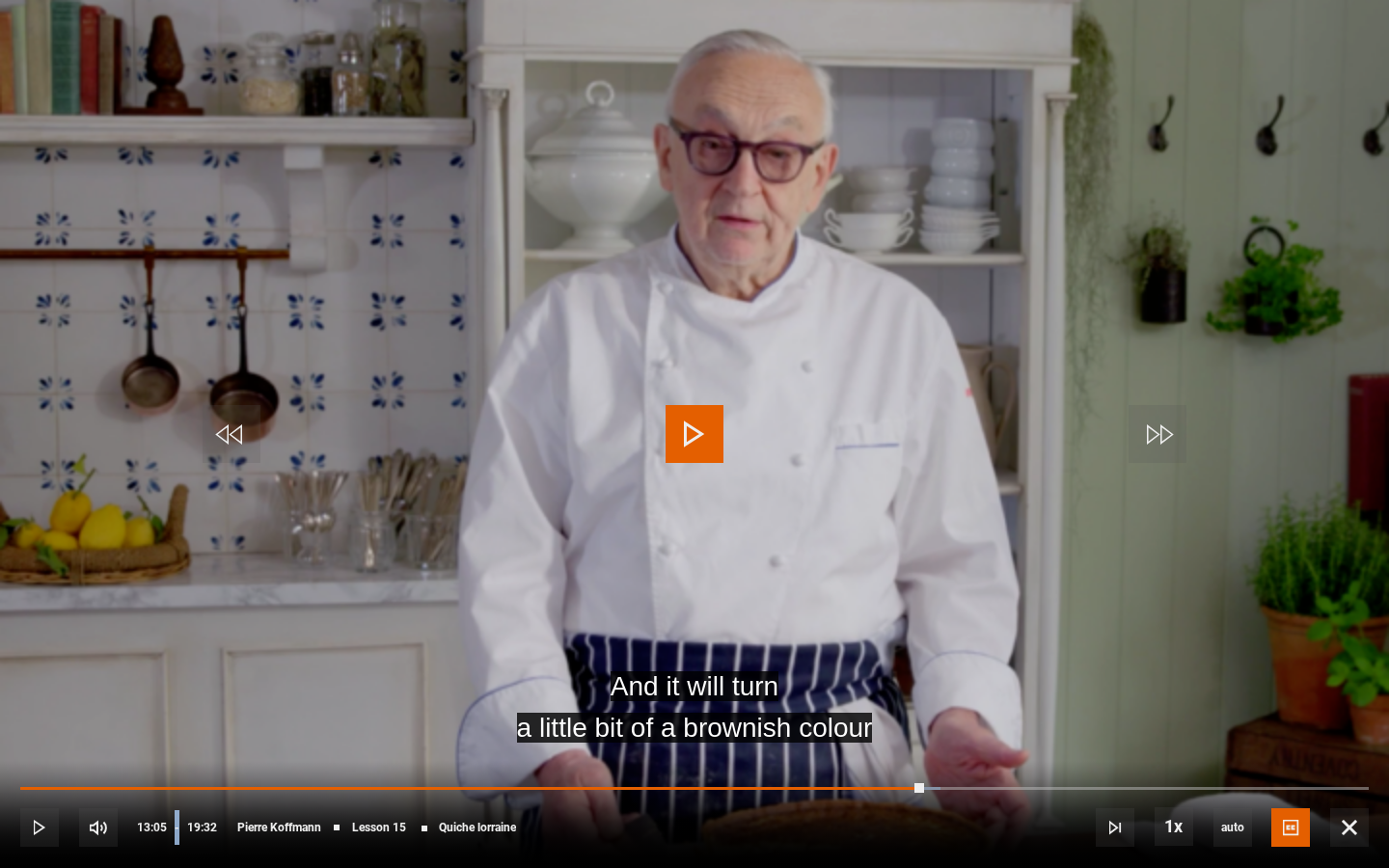 click on "10s Skip Back 10 seconds Play 10s Skip Forward 10 seconds Loaded :  68.26% 12:18 13:05 Play Mute Current Time  13:05 - Duration  19:32
[FIRST] [LAST]
Lesson 15
Quiche lorraine
1x Playback Rate 2x 1.5x 1x , selected 0.5x auto Quality 360p 720p 1080p 2160p Auto , selected Captions captions off English  Captions , selected" at bounding box center [694, 814] 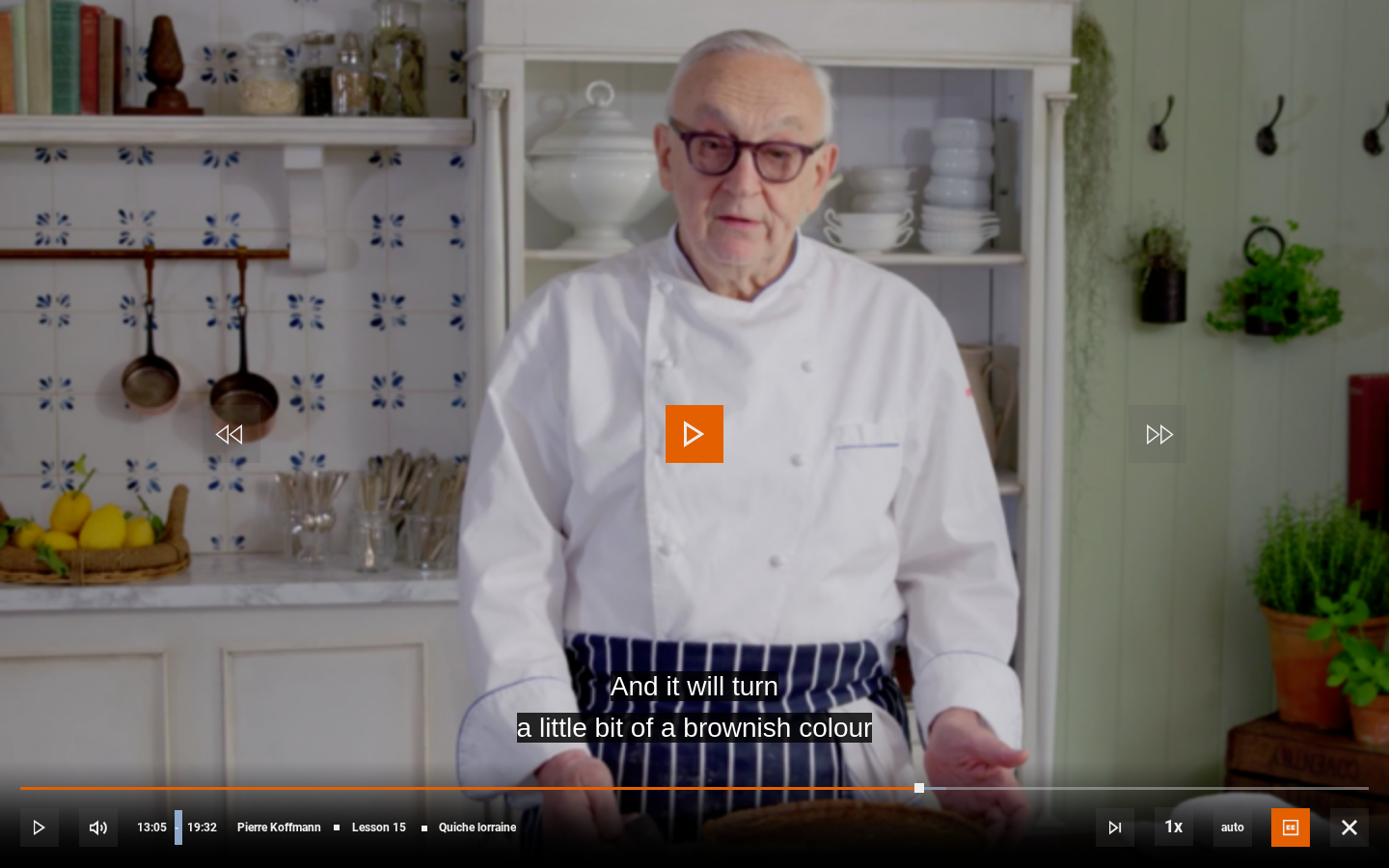 click on "10s Skip Back 10 seconds Play 10s Skip Forward 10 seconds Loaded :  68.69% 12:18 13:05 Play Mute Current Time  13:05 - Duration  19:32
[FIRST] [LAST]
Lesson 15
Quiche lorraine
1x Playback Rate 2x 1.5x 1x , selected 0.5x auto Quality 360p 720p 1080p 2160p Auto , selected Captions captions off English  Captions , selected" at bounding box center (694, 814) 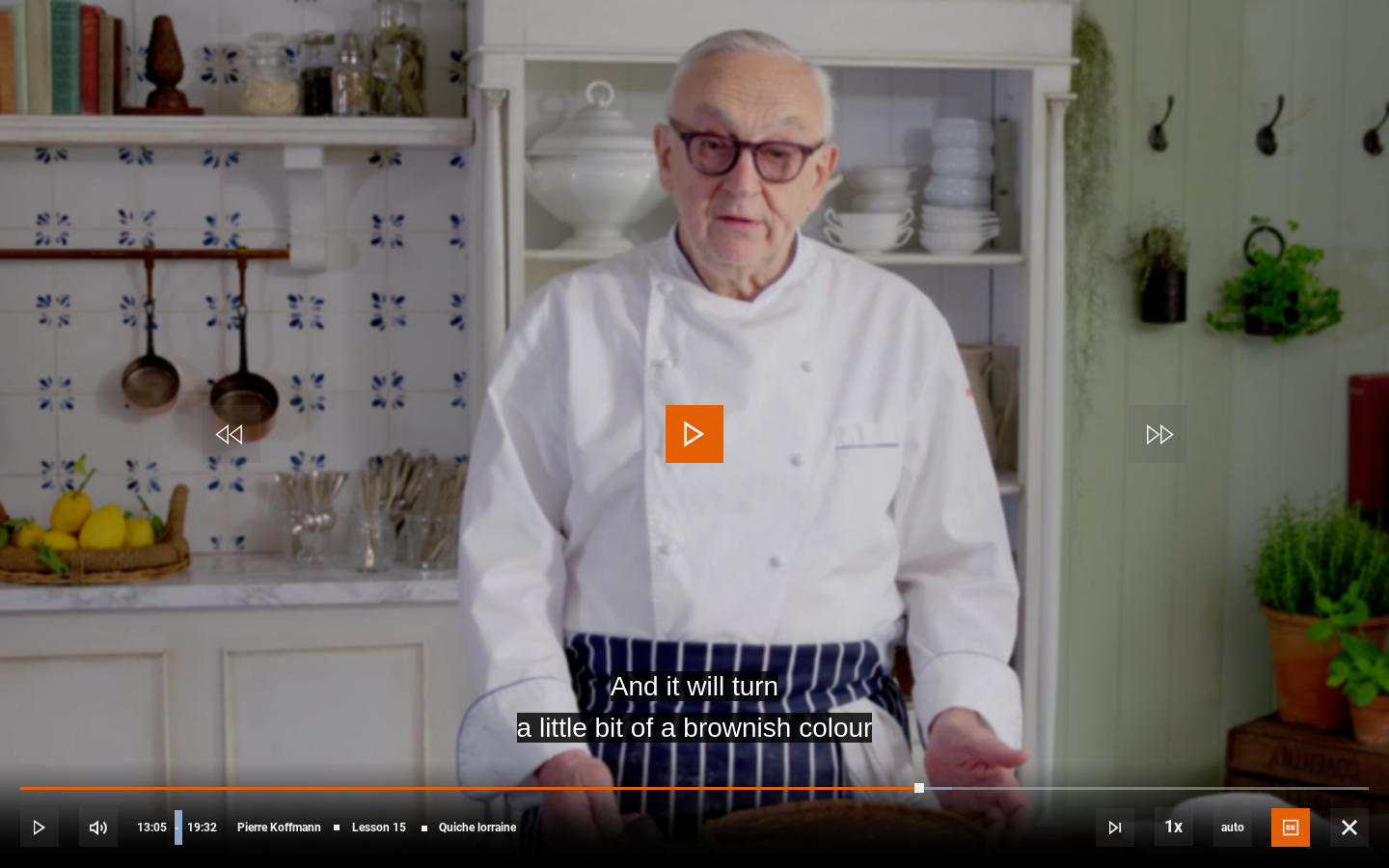 click on "13:05" at bounding box center [151, 827] 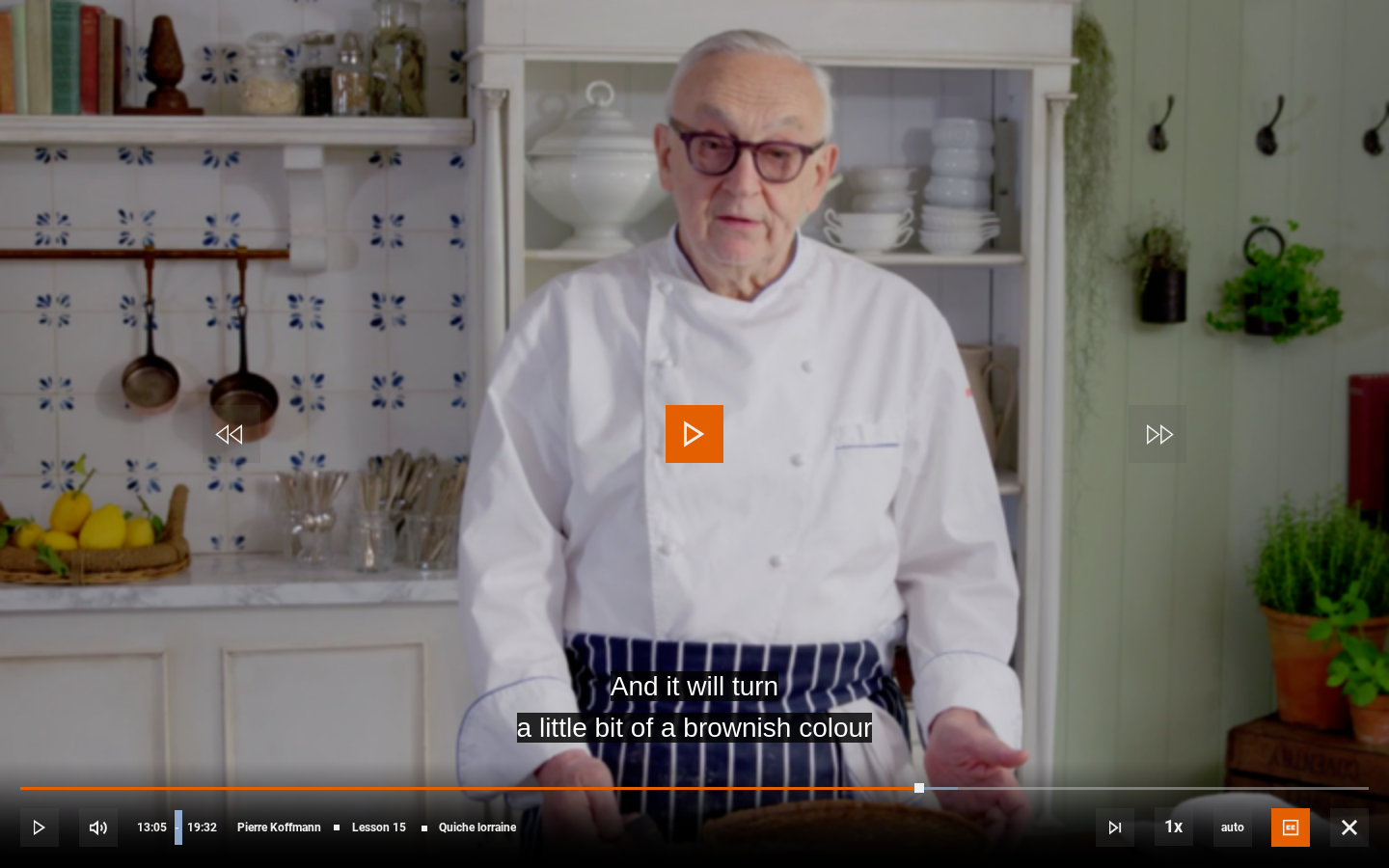 click on "13:05" at bounding box center (151, 827) 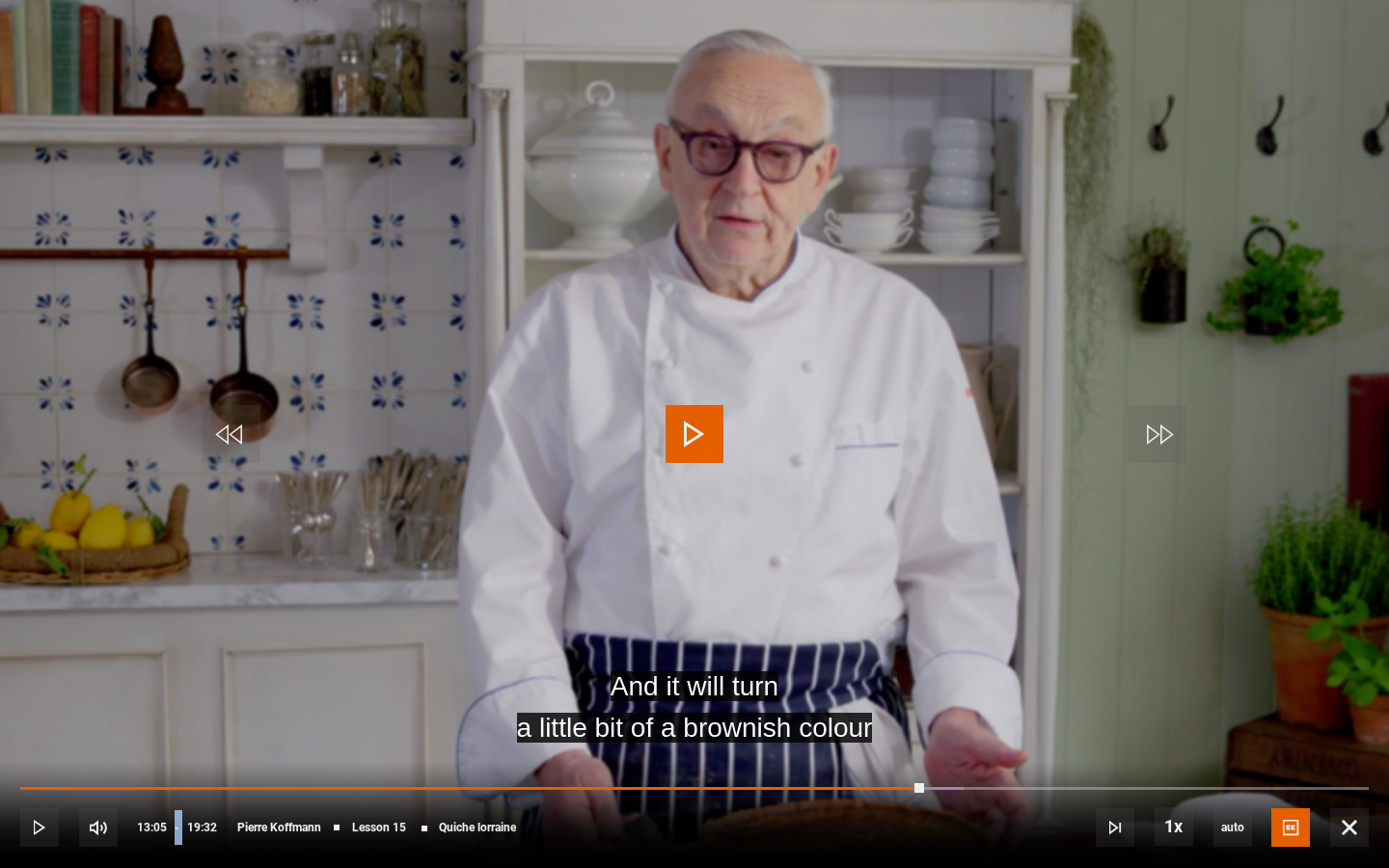 click on "13:05" at bounding box center (151, 827) 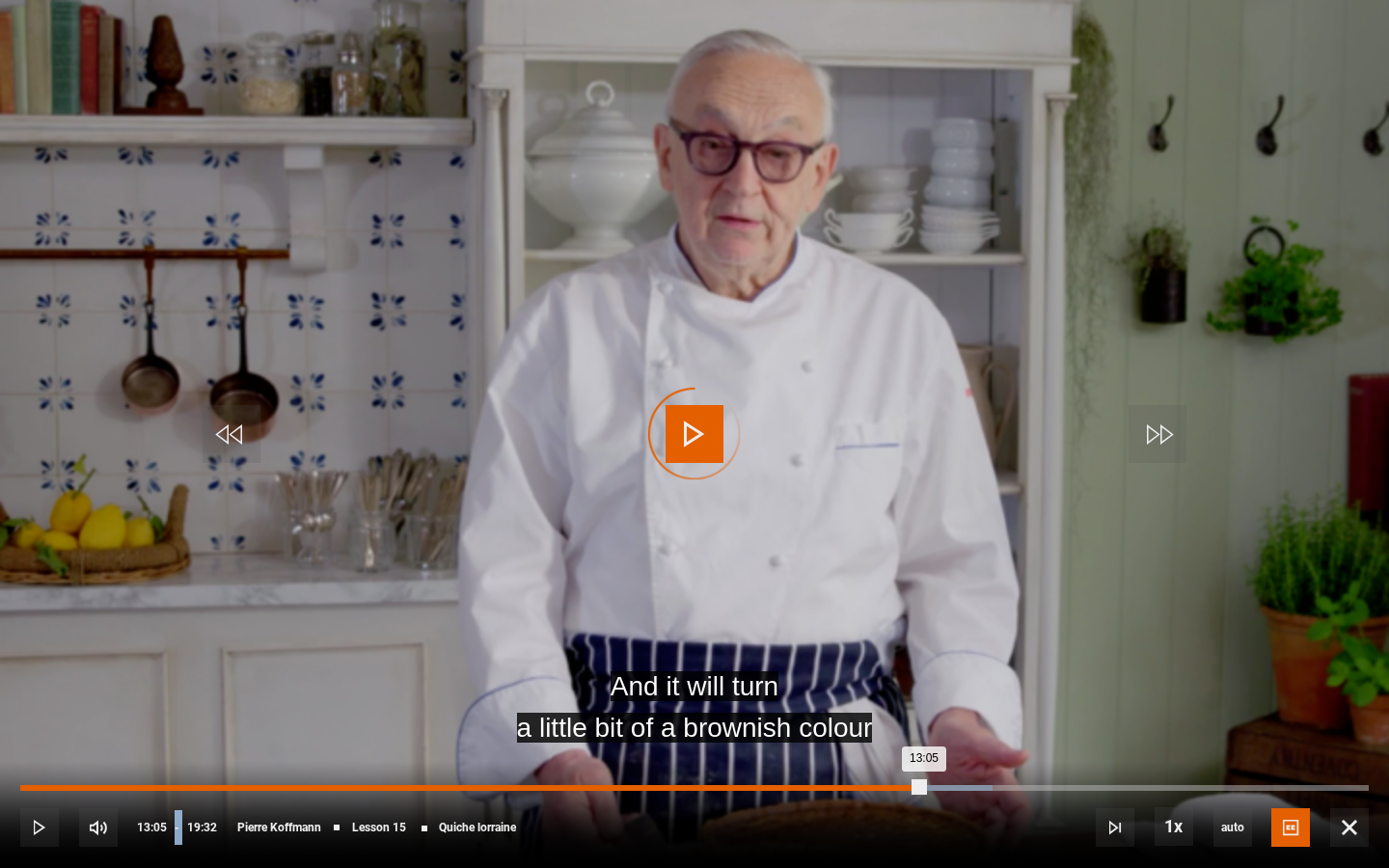 click on "01:11" at bounding box center [103, 788] 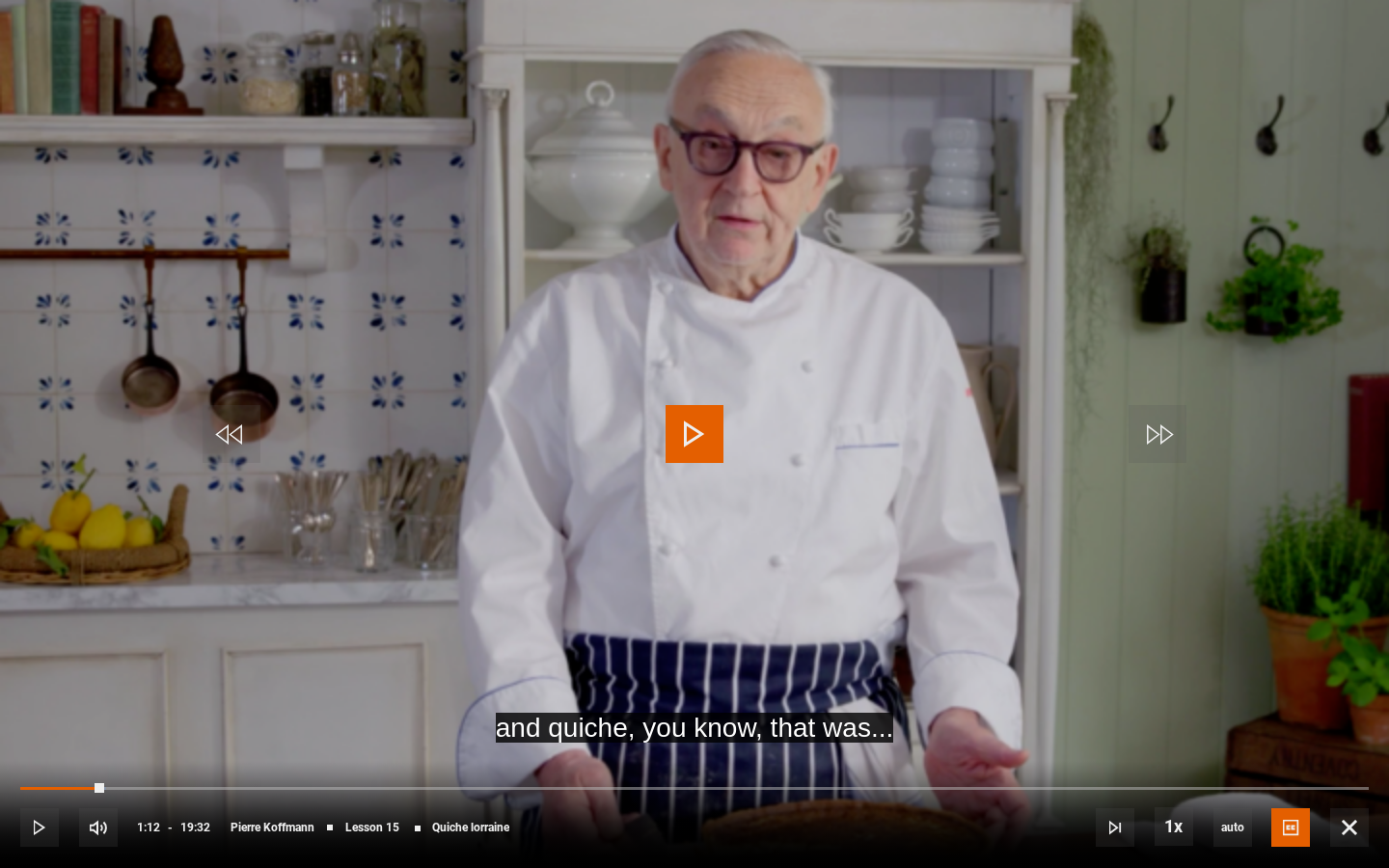 click on "10s Skip Back 10 seconds Play 10s Skip Forward 10 seconds Loaded :  6.40% 00:14 01:12 Play Mute 3% Current Time  1:12 - Duration  19:32
[FIRST] [LAST]
Lesson 15
Quiche lorraine
1x Playback Rate 2x 1.5x 1x , selected 0.5x auto Quality 360p 720p 1080p 2160p Auto , selected Captions captions off English  Captions , selected" at bounding box center (694, 814) 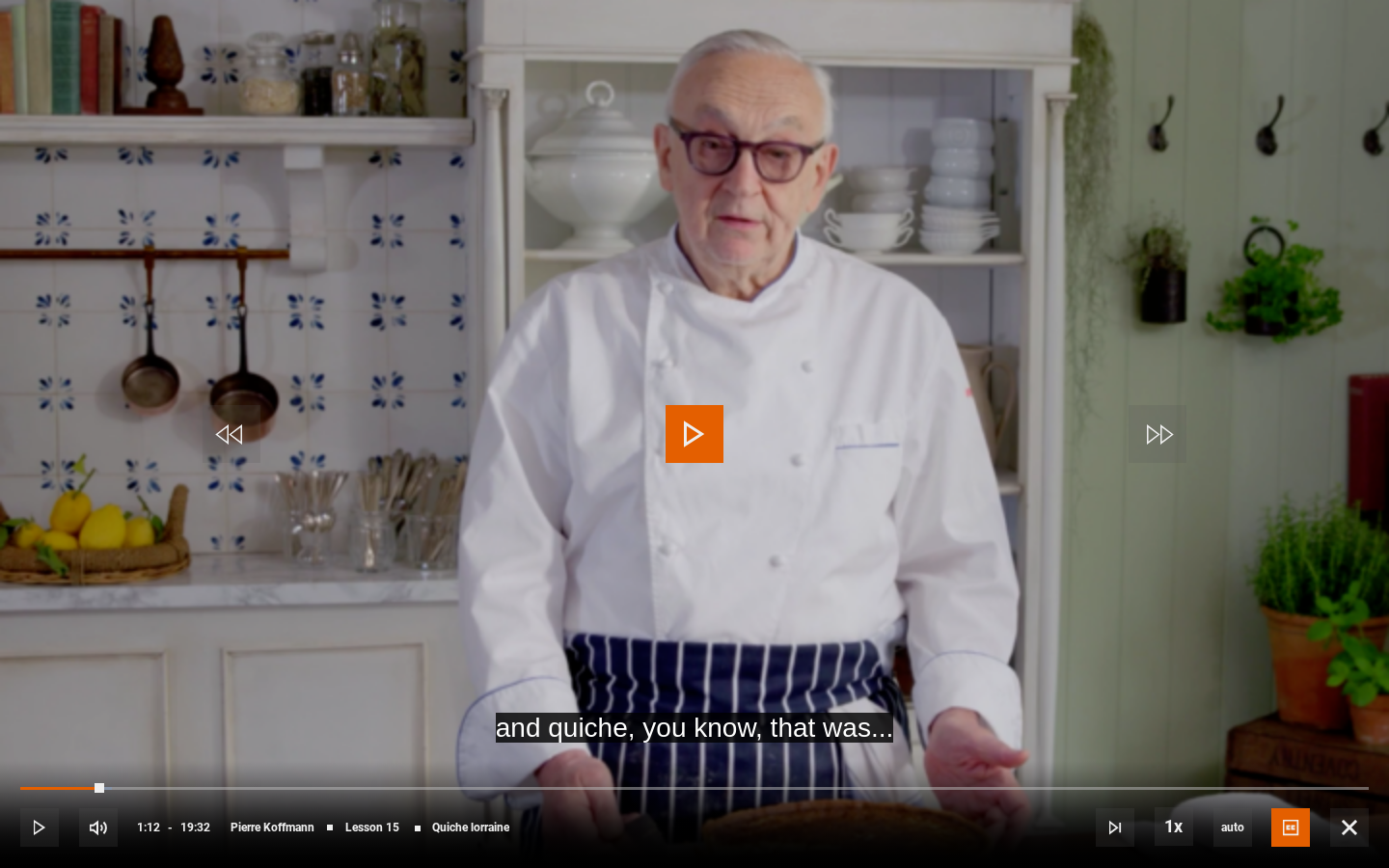 click on "10s Skip Back 10 seconds Play 10s Skip Forward 10 seconds Loaded :  6.83% 00:14 01:12 Play Mute 3% Current Time  1:12 - Duration  19:32
[FIRST] [LAST]
Lesson 15
Quiche lorraine
1x Playback Rate 2x 1.5x 1x , selected 0.5x auto Quality 360p 720p 1080p 2160p Auto , selected Captions captions off English  Captions , selected" at bounding box center [694, 814] 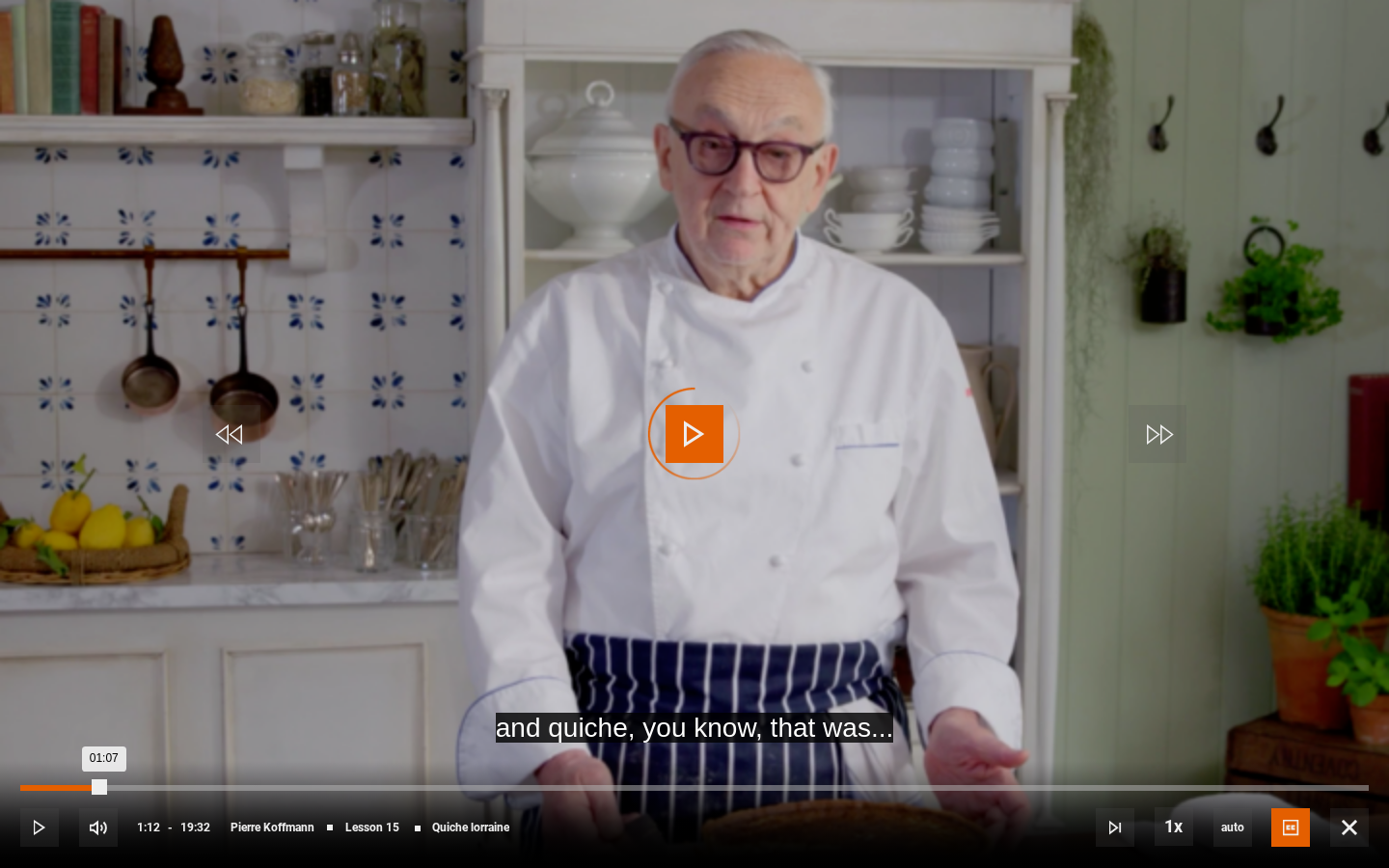 drag, startPoint x: 96, startPoint y: 788, endPoint x: 55, endPoint y: 785, distance: 41.10961 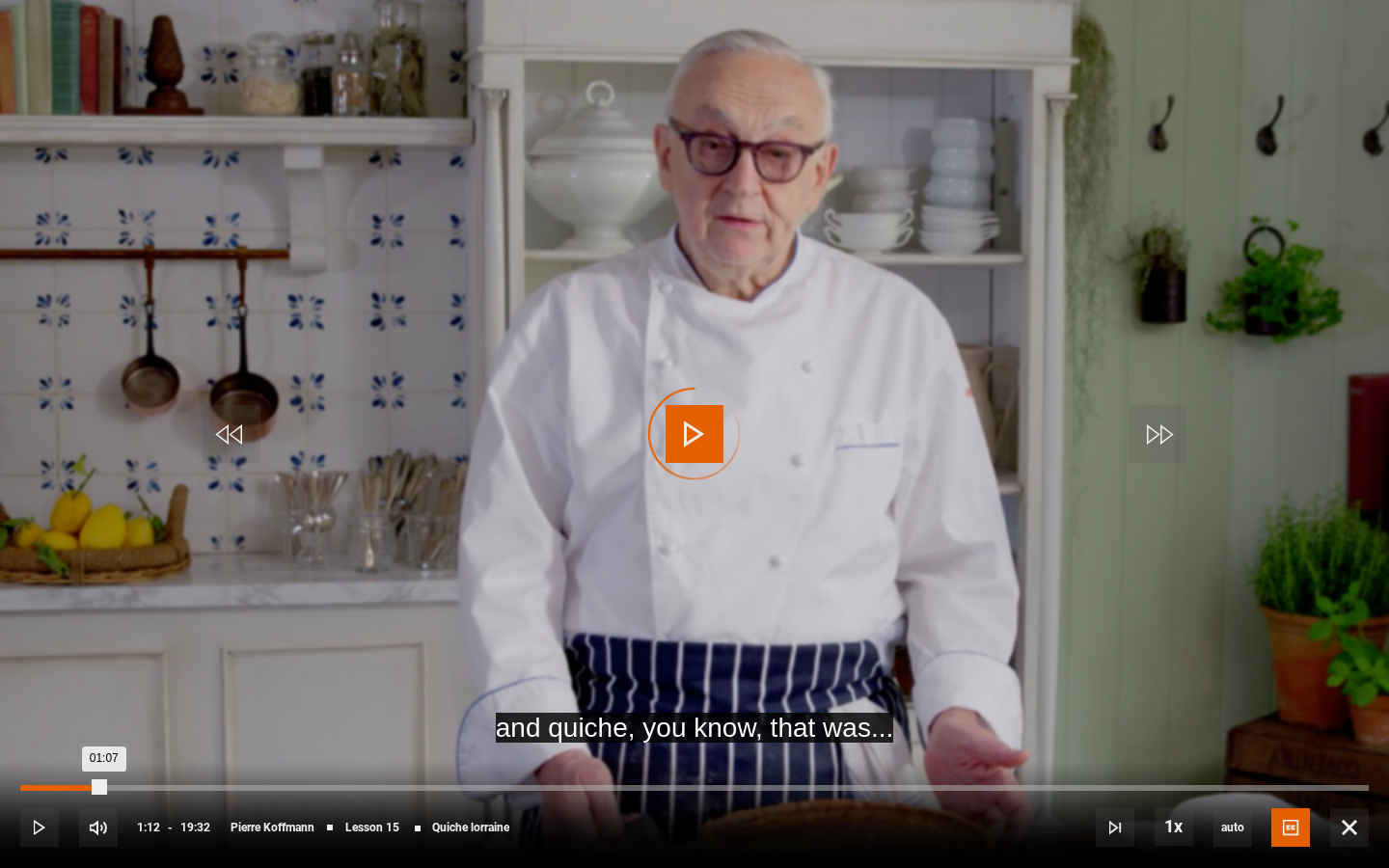 click on "Loaded :  0.00% 00:31 01:07" at bounding box center (694, 788) 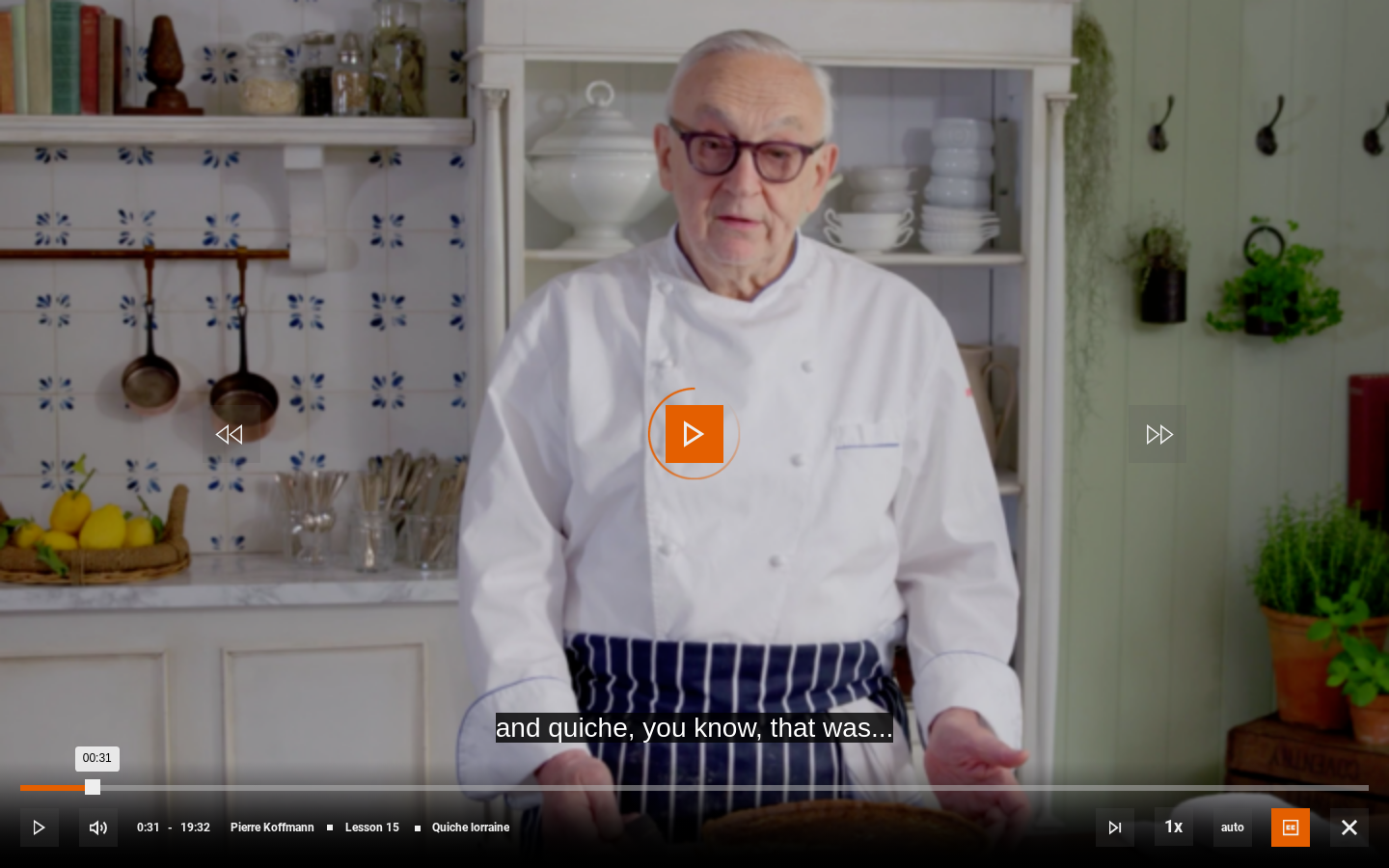 click on "00:31" at bounding box center [57, 788] 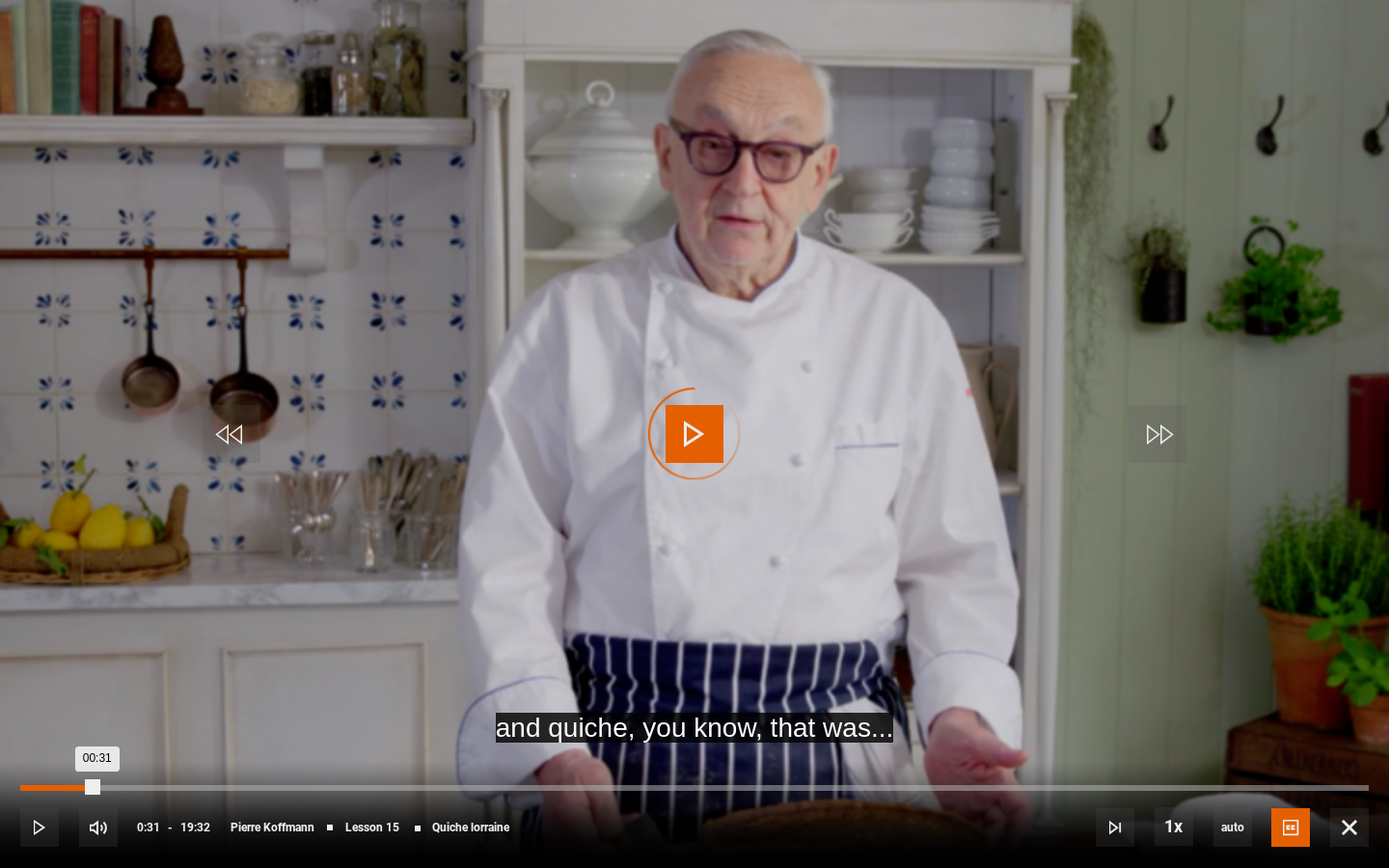 click on "00:31" at bounding box center [57, 788] 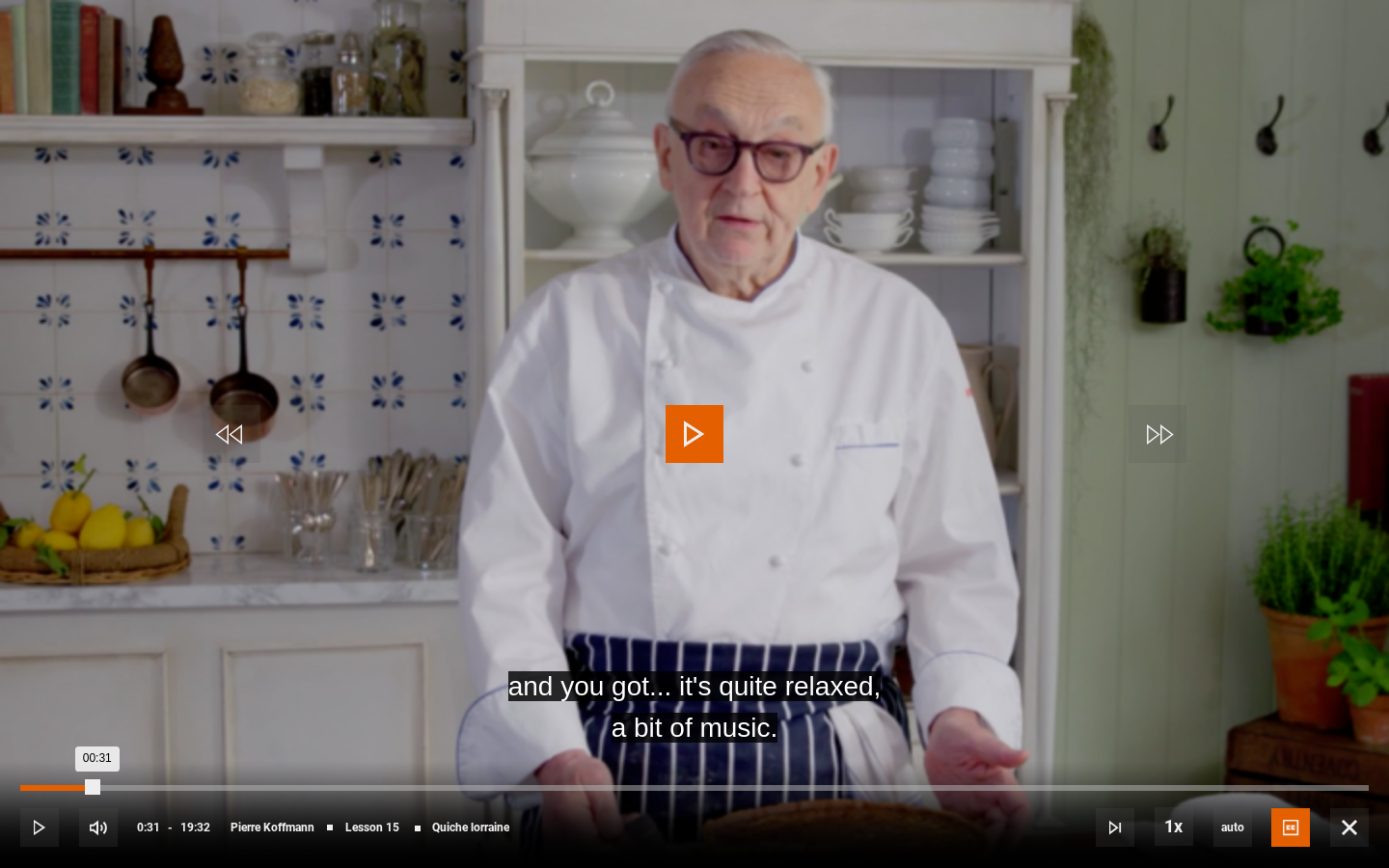 click on "00:31" at bounding box center (57, 788) 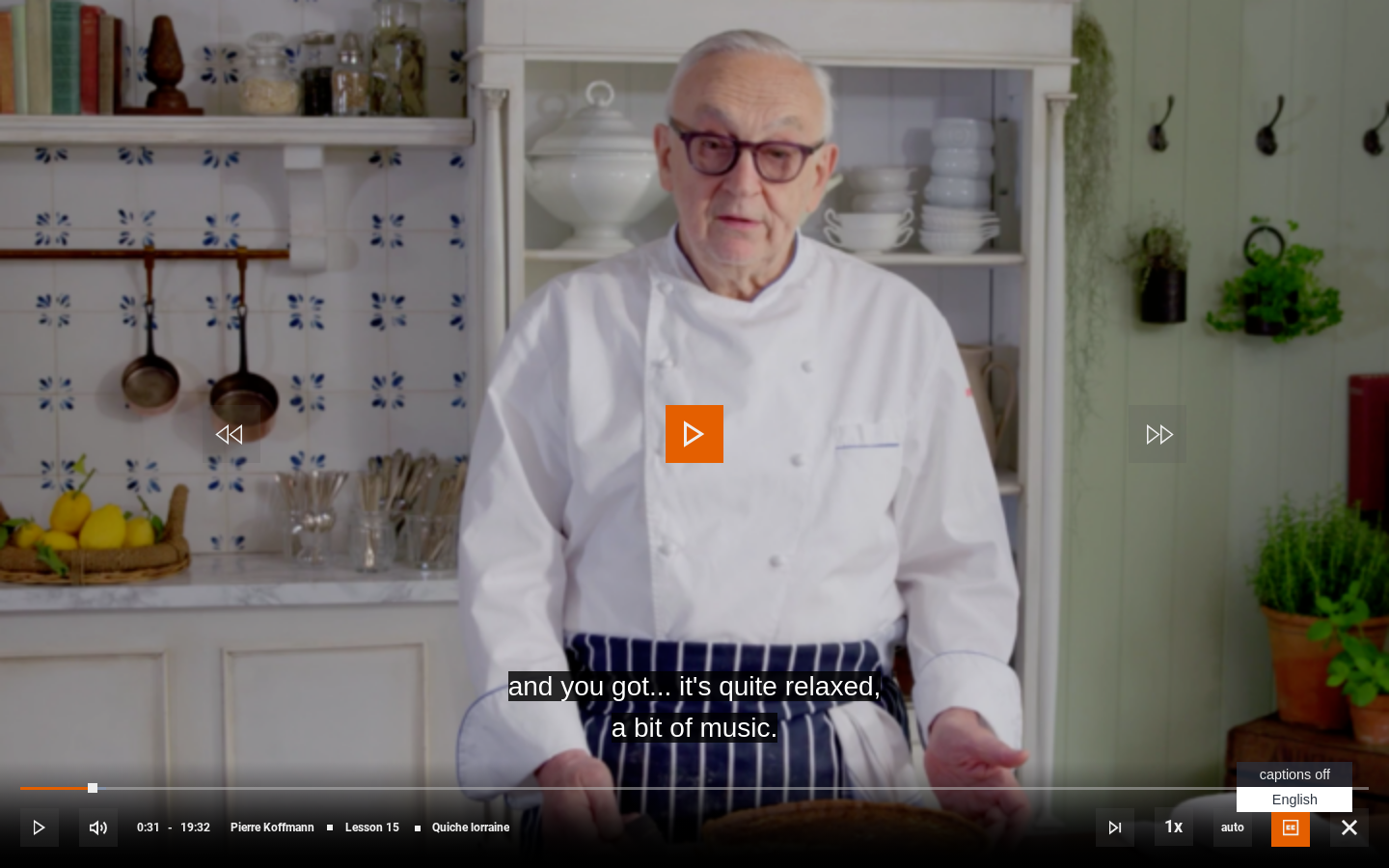click at bounding box center [1291, 827] 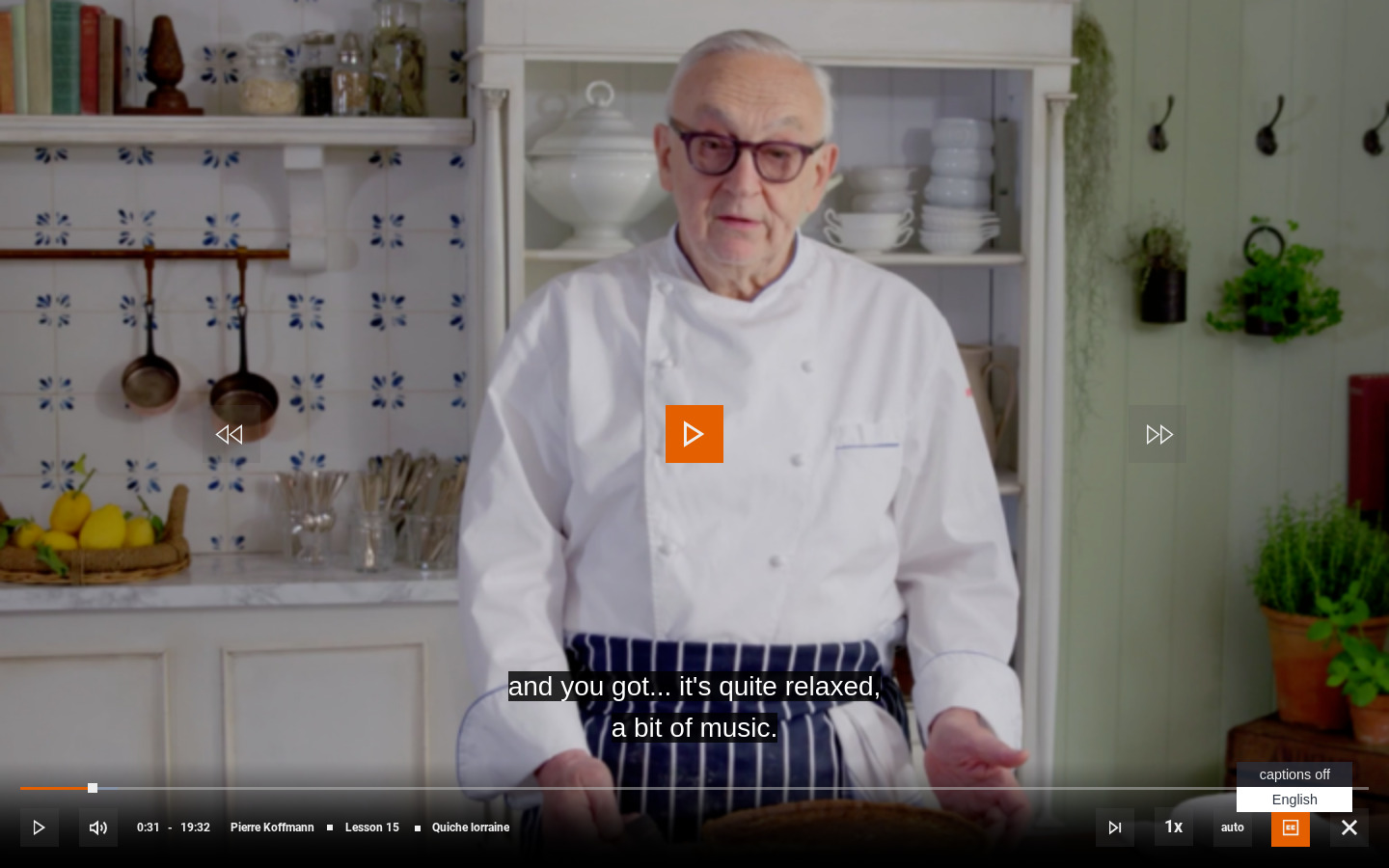 click on "captions off" at bounding box center [1294, 774] 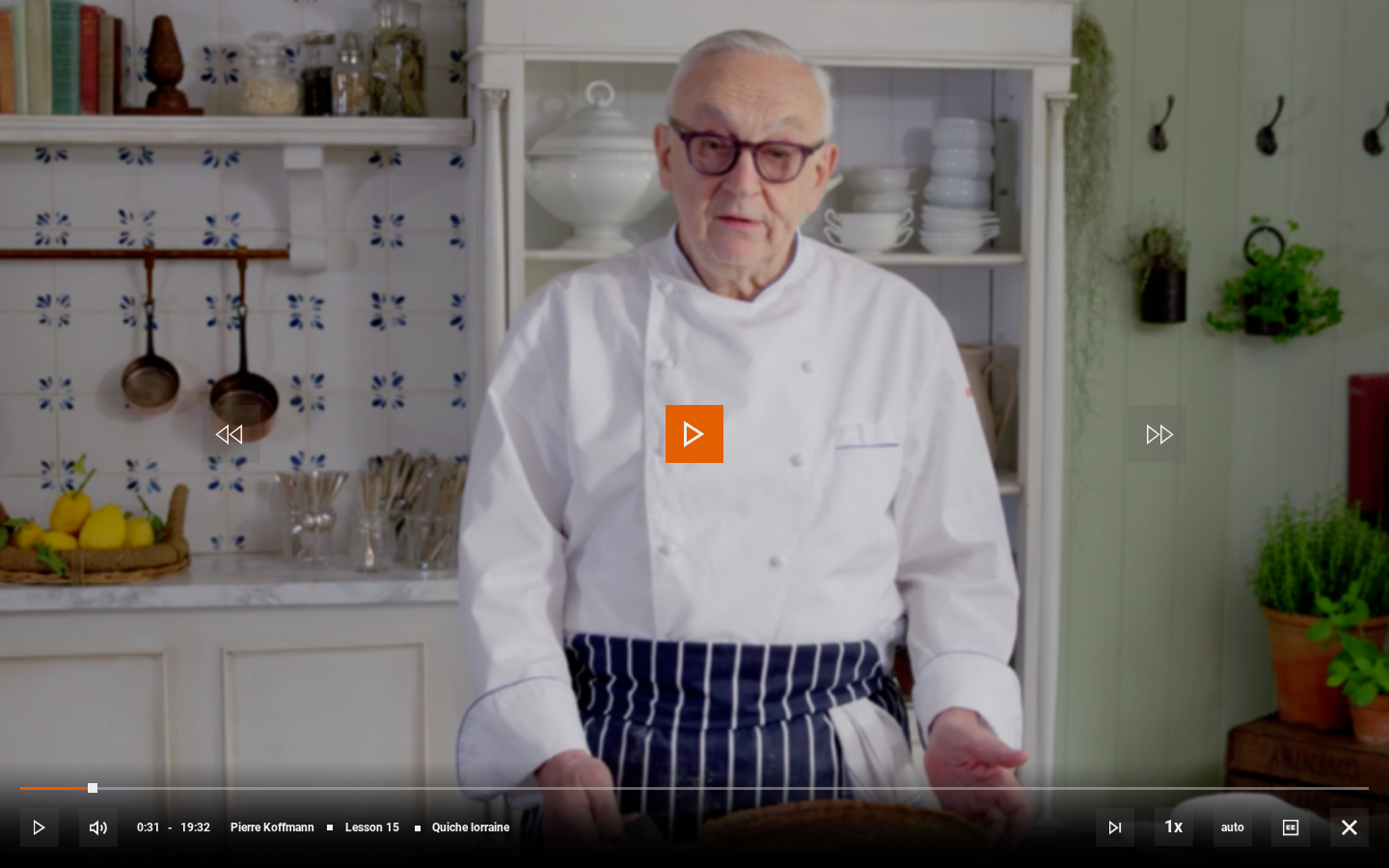 click at bounding box center [694, 434] 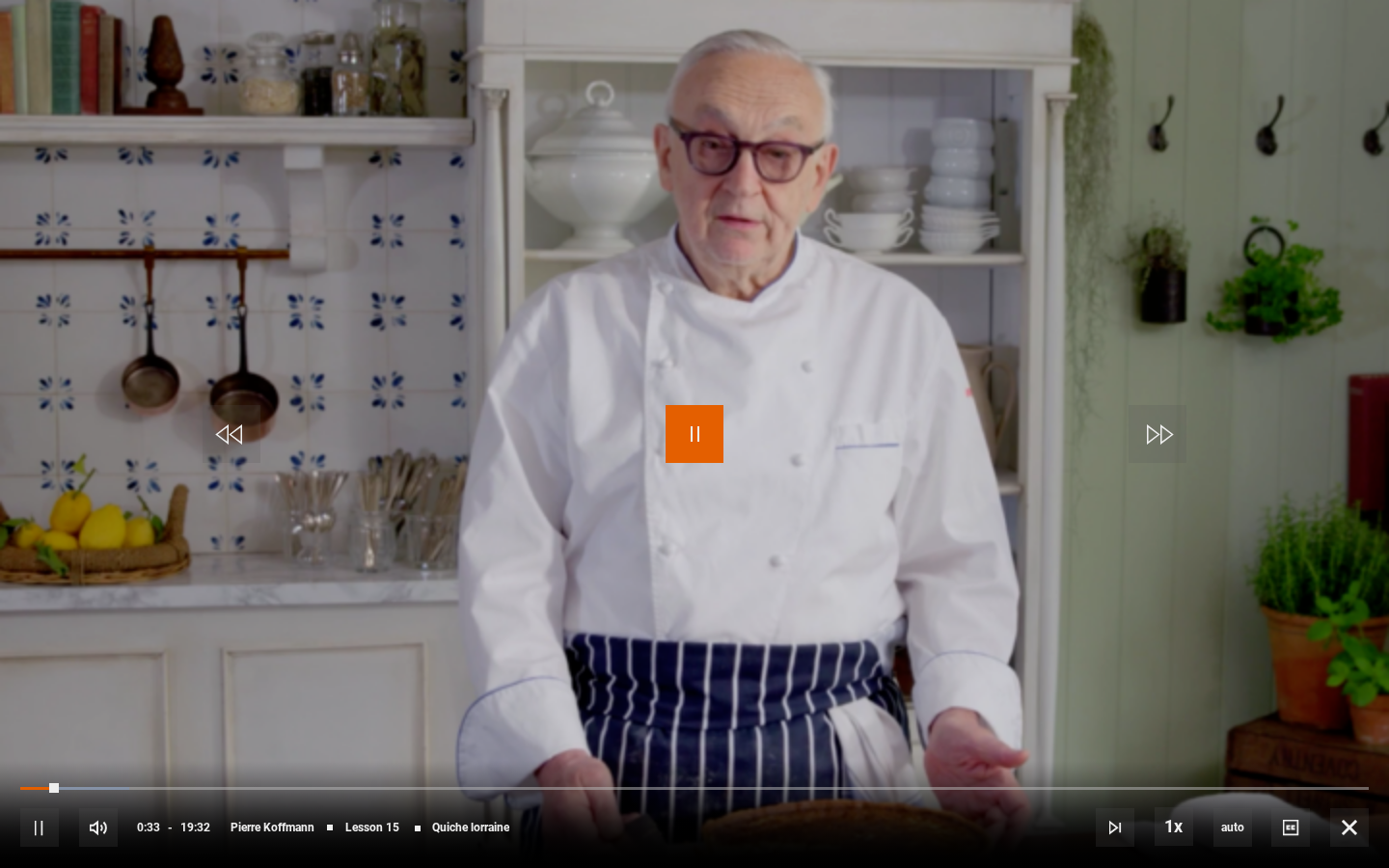 click at bounding box center [694, 434] 